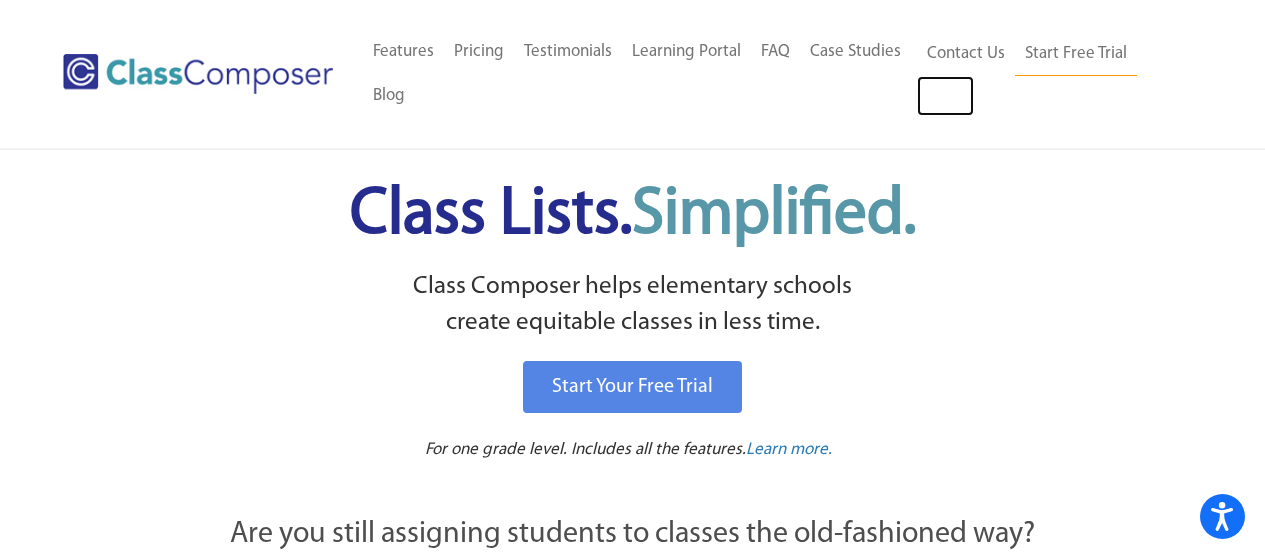 scroll, scrollTop: 0, scrollLeft: 0, axis: both 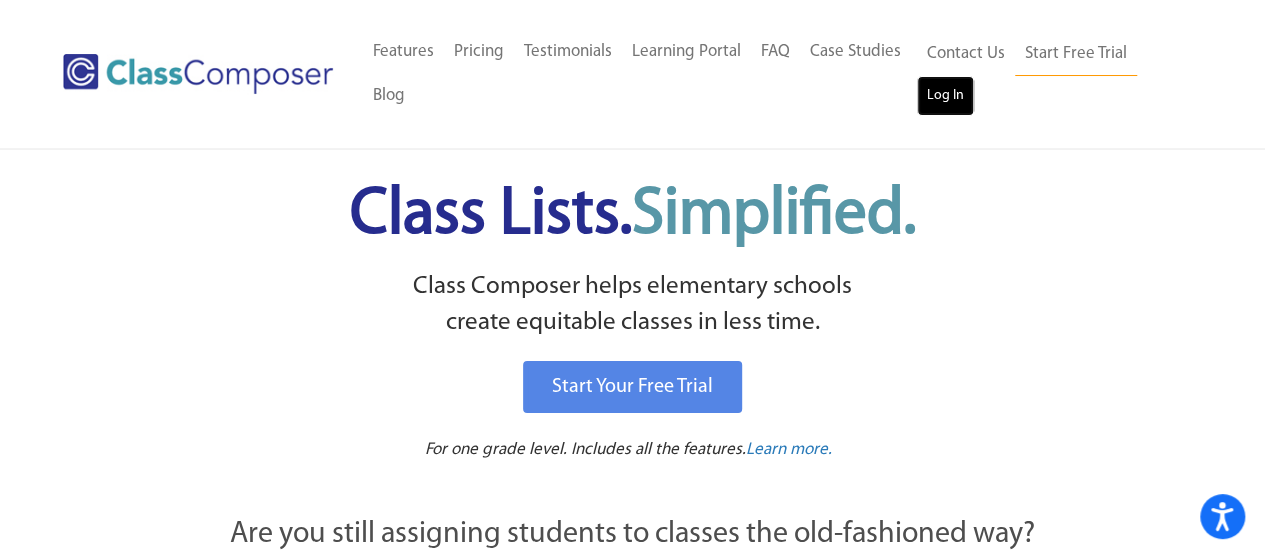 click on "Log In" at bounding box center (945, 96) 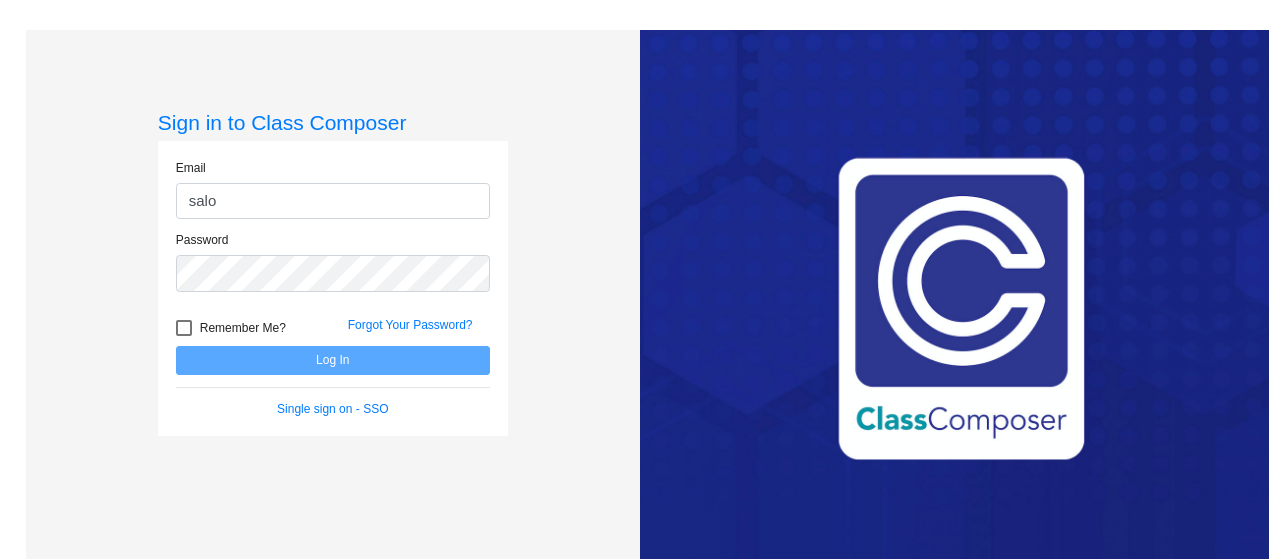 scroll, scrollTop: 0, scrollLeft: 0, axis: both 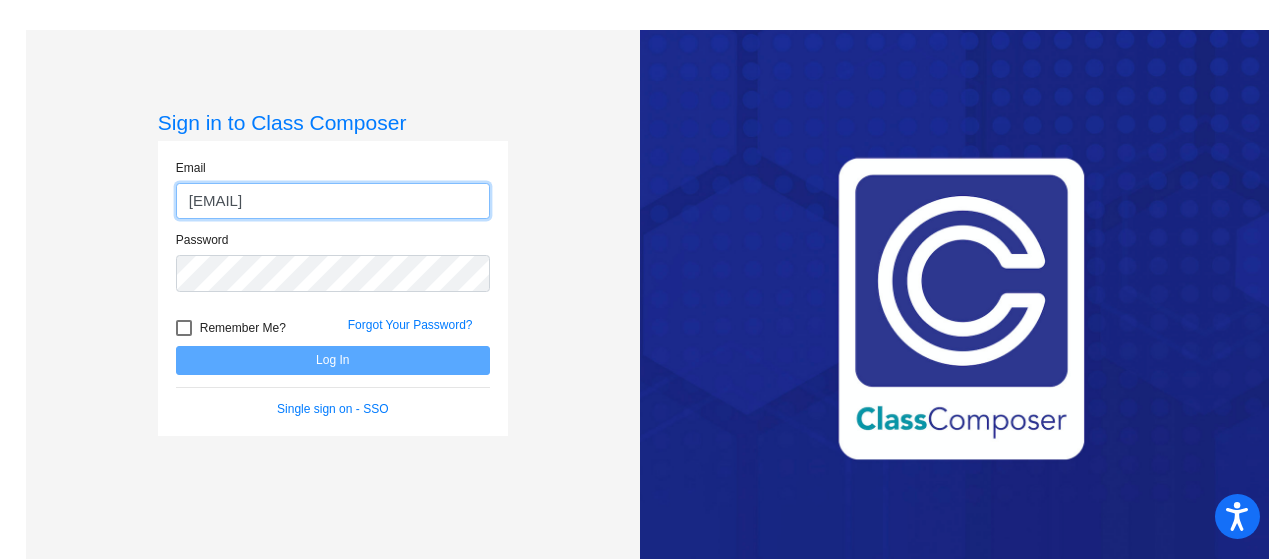 click on "[EMAIL]" 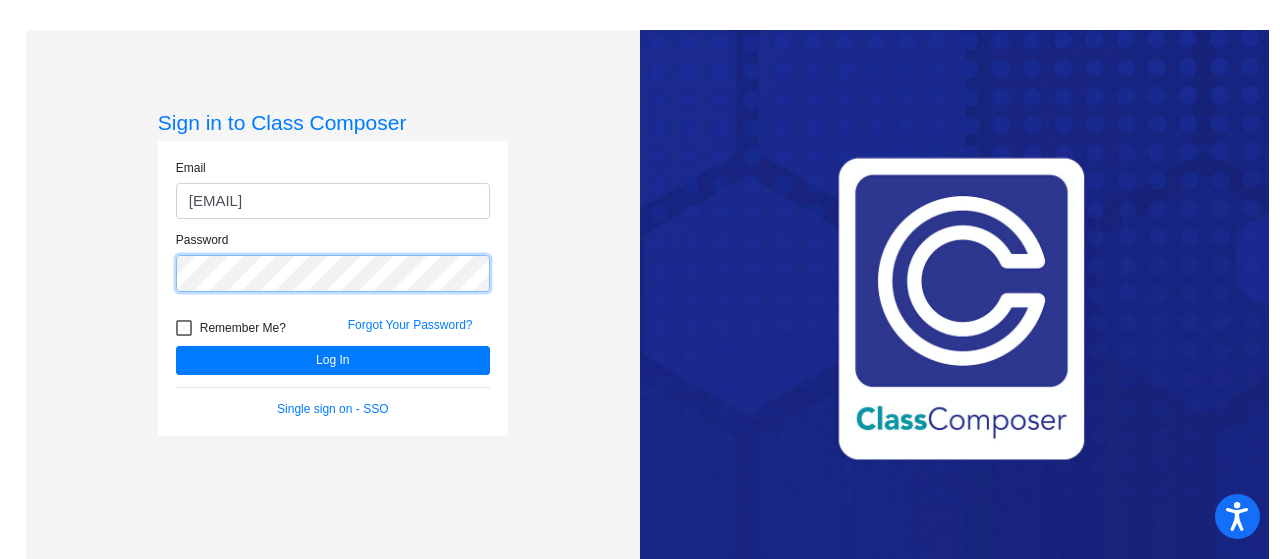 click on "Log In" 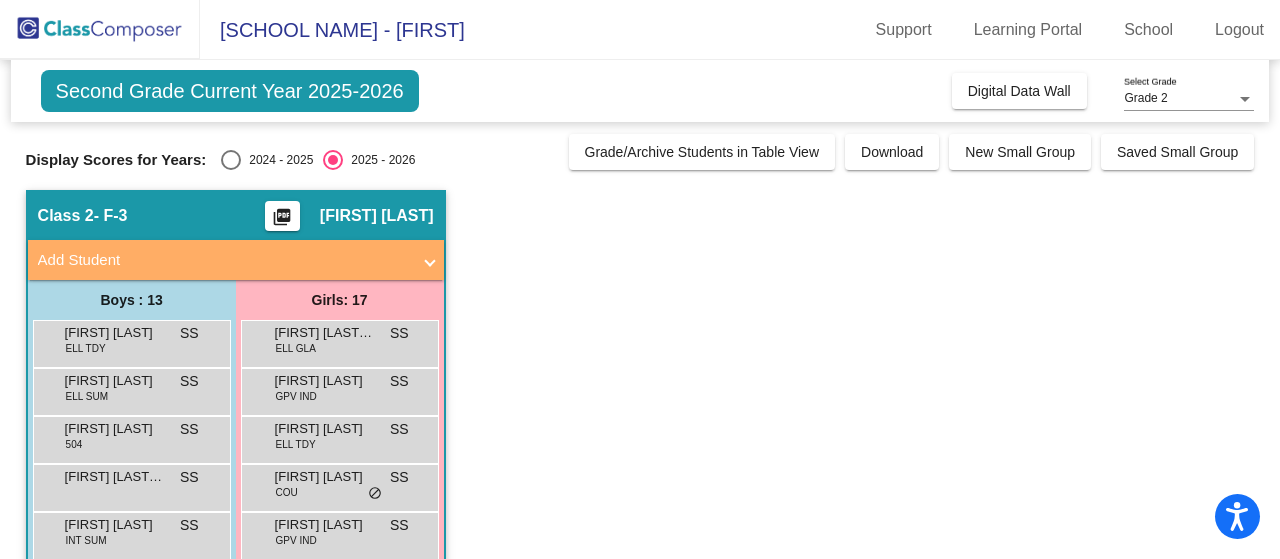 click at bounding box center [231, 160] 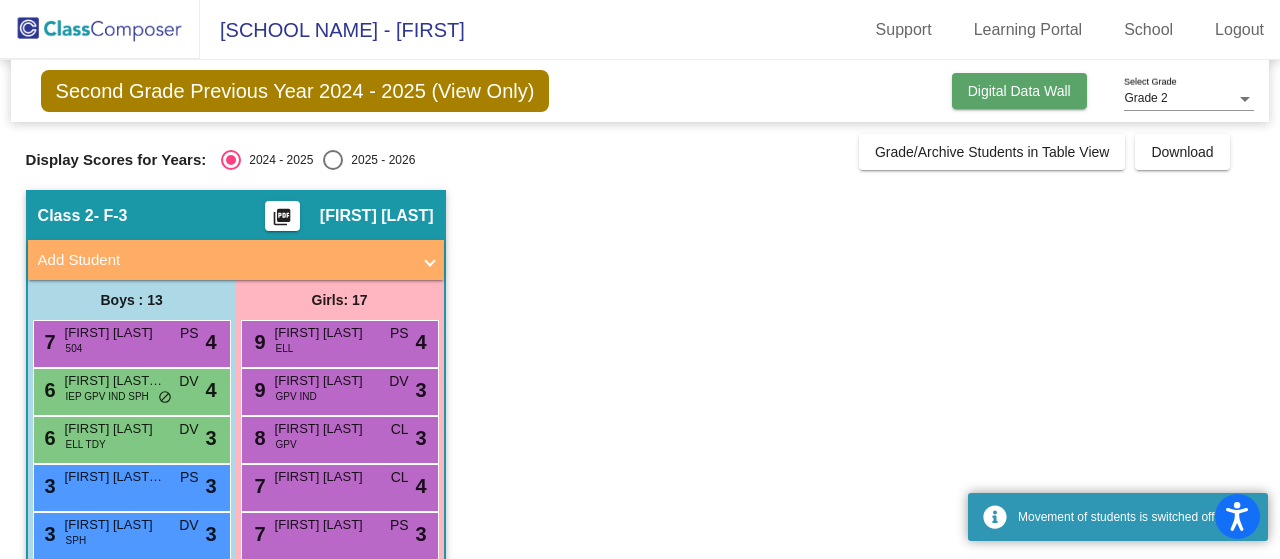 click on "Digital Data Wall" 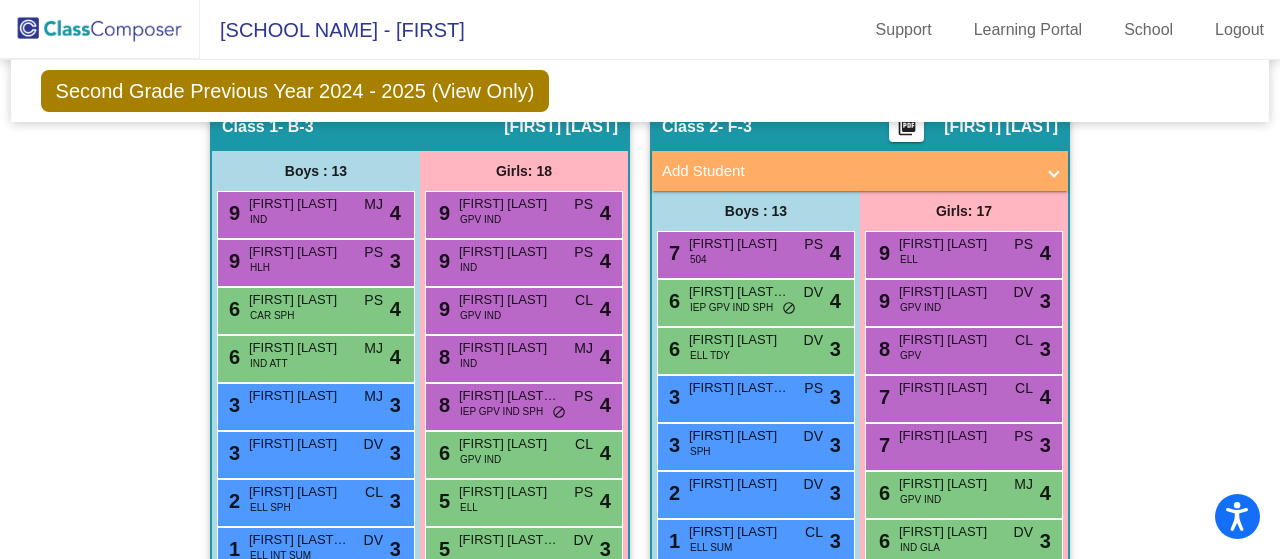 scroll, scrollTop: 600, scrollLeft: 0, axis: vertical 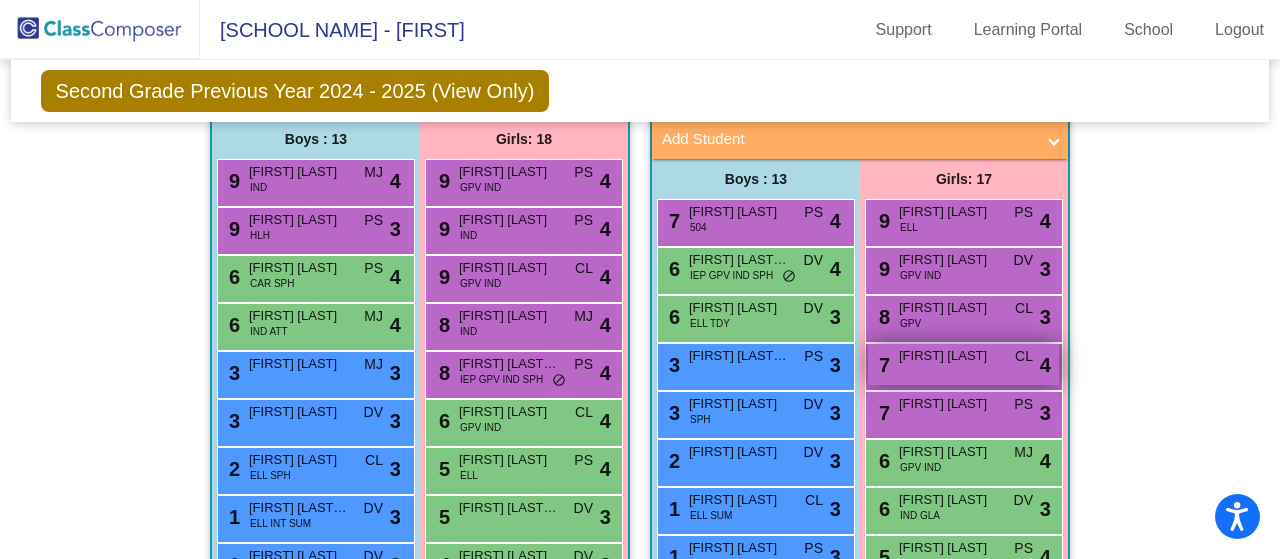 click on "7 Lucy Bess CL lock do_not_disturb_alt 4" at bounding box center [963, 364] 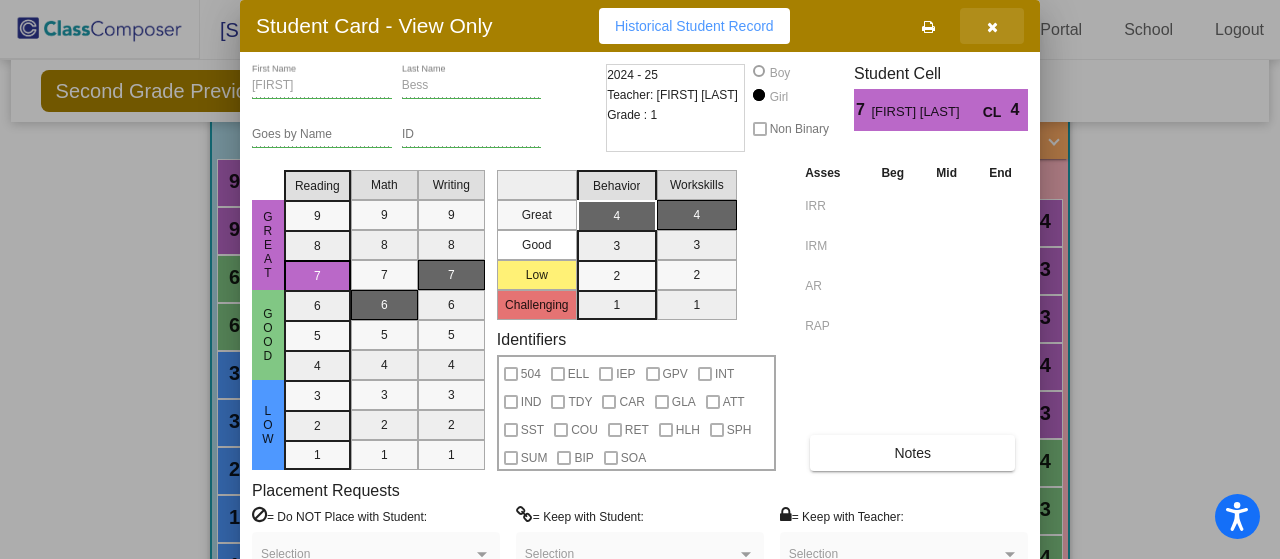 click at bounding box center (992, 27) 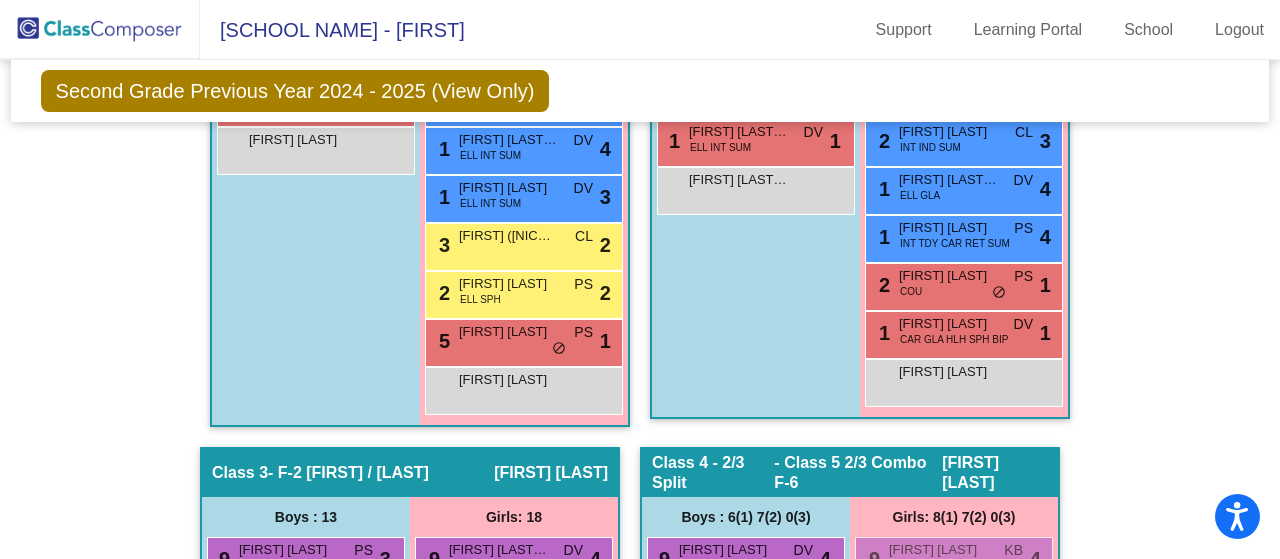 scroll, scrollTop: 1200, scrollLeft: 0, axis: vertical 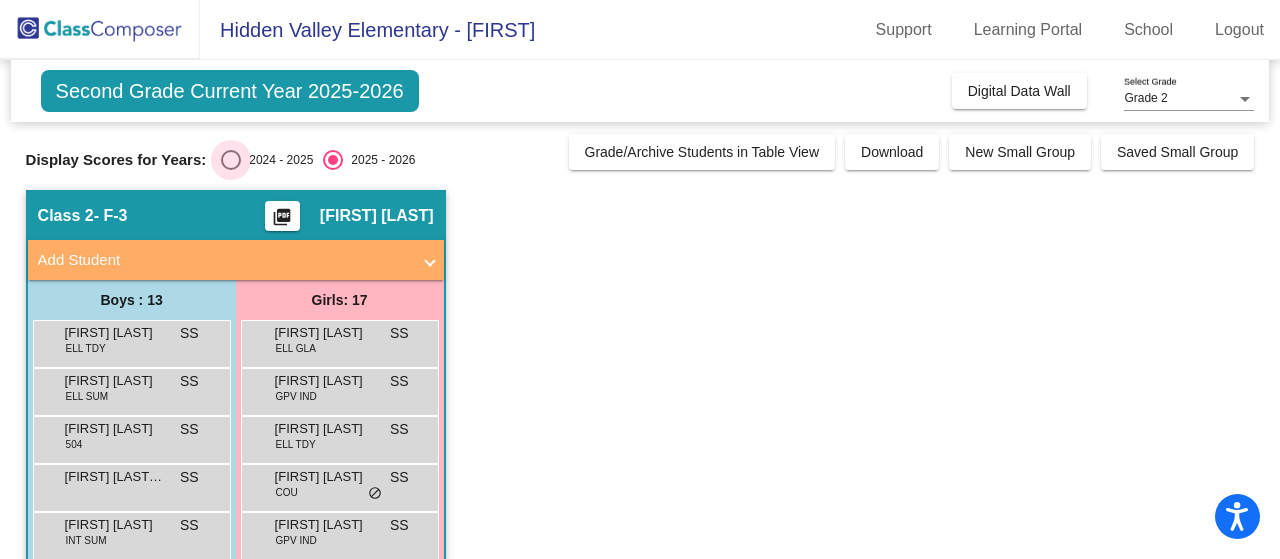 click at bounding box center [231, 160] 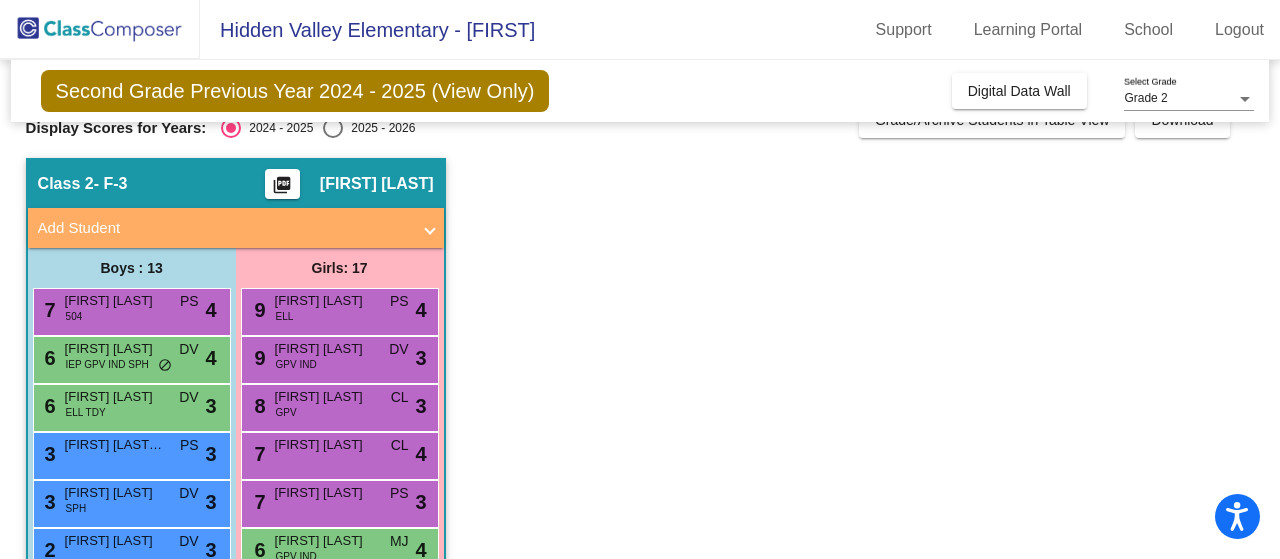 scroll, scrollTop: 0, scrollLeft: 0, axis: both 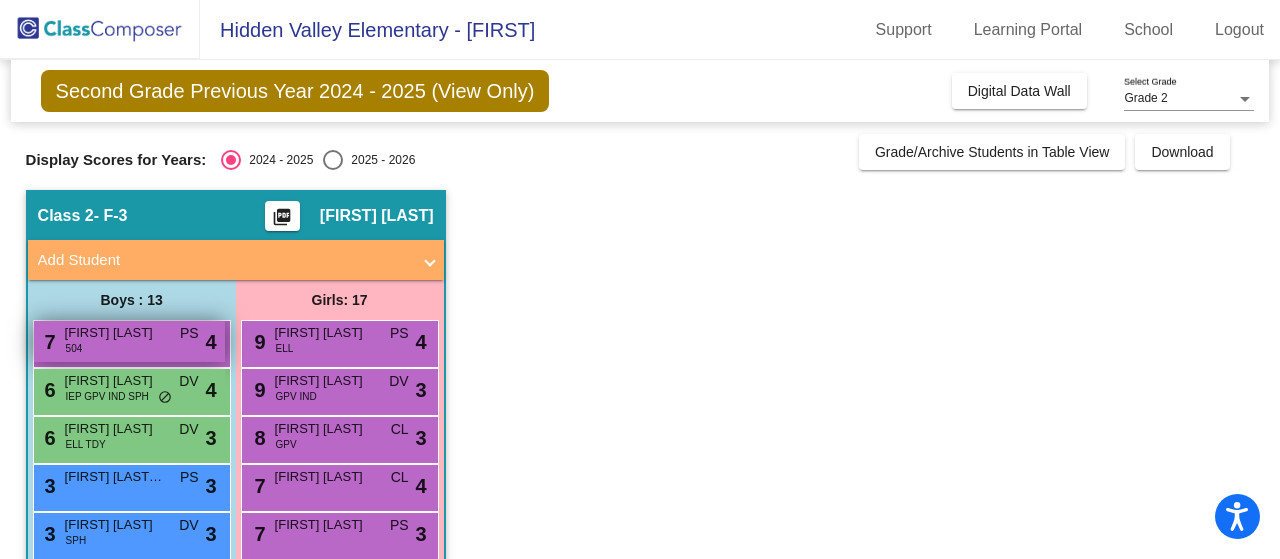 click on "7 Bodhi Kowolik 504 PS lock do_not_disturb_alt 4" at bounding box center (129, 341) 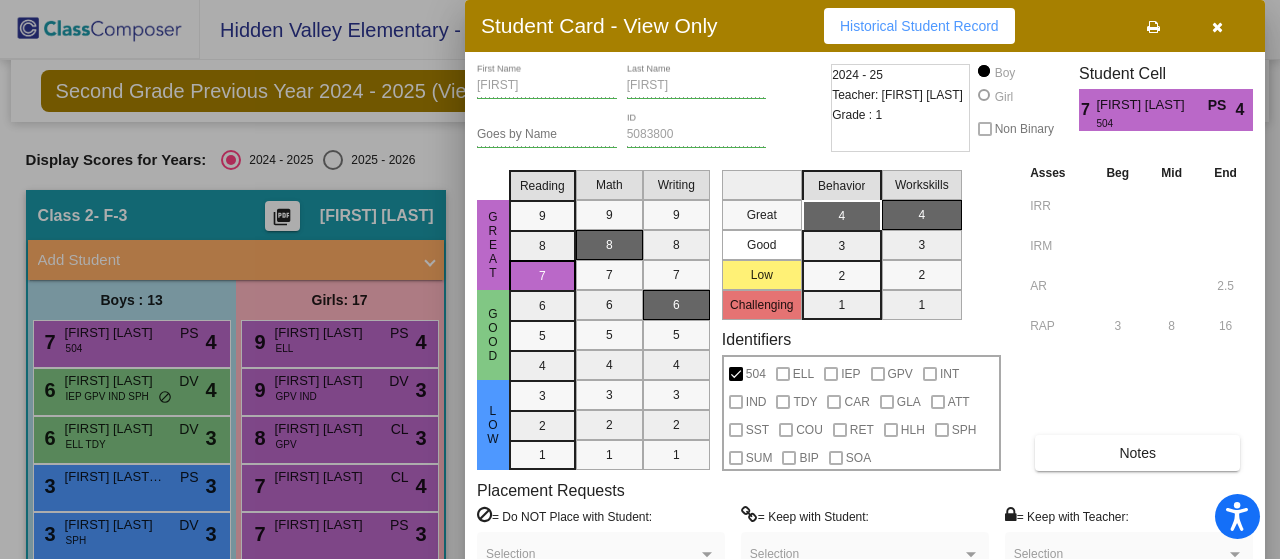 click at bounding box center [1217, 27] 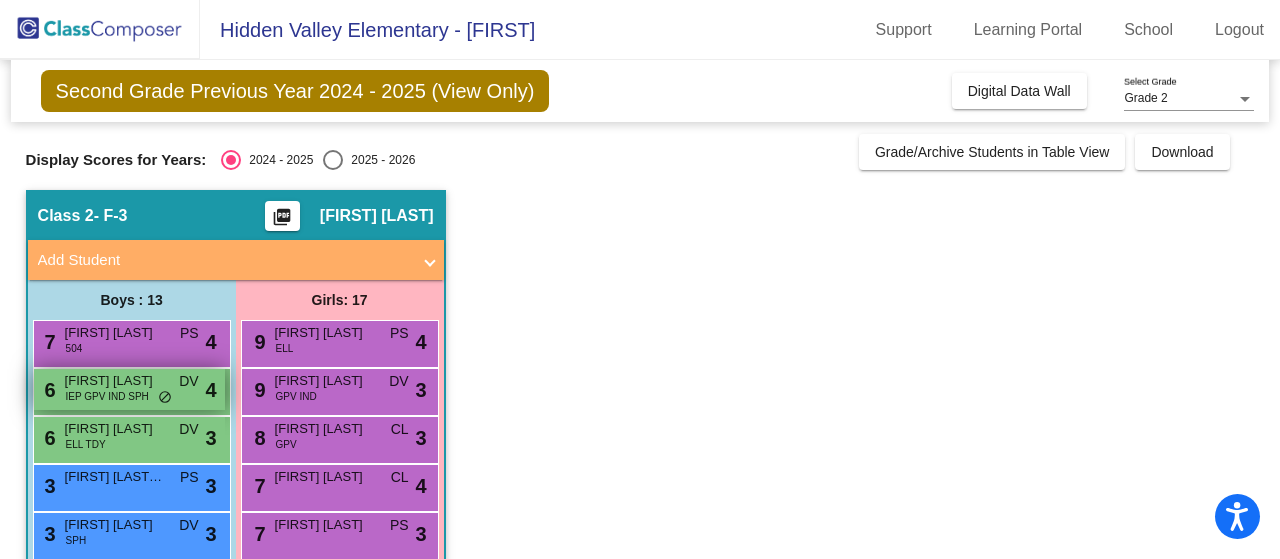 click on "Maleko D'Ottavio-Lopes" at bounding box center [115, 381] 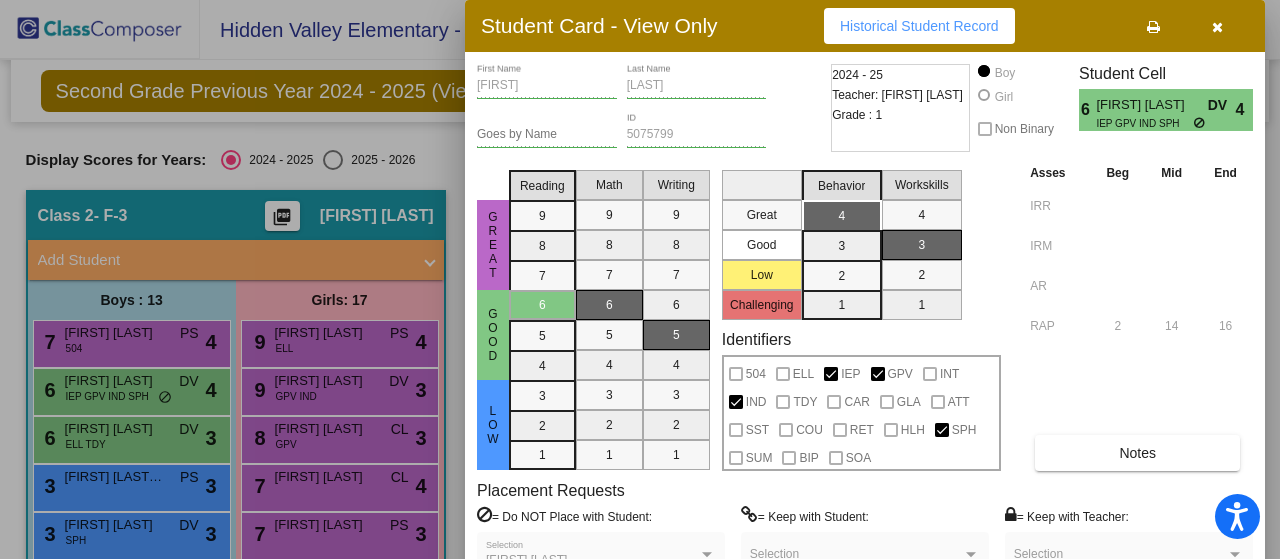 click at bounding box center [1217, 27] 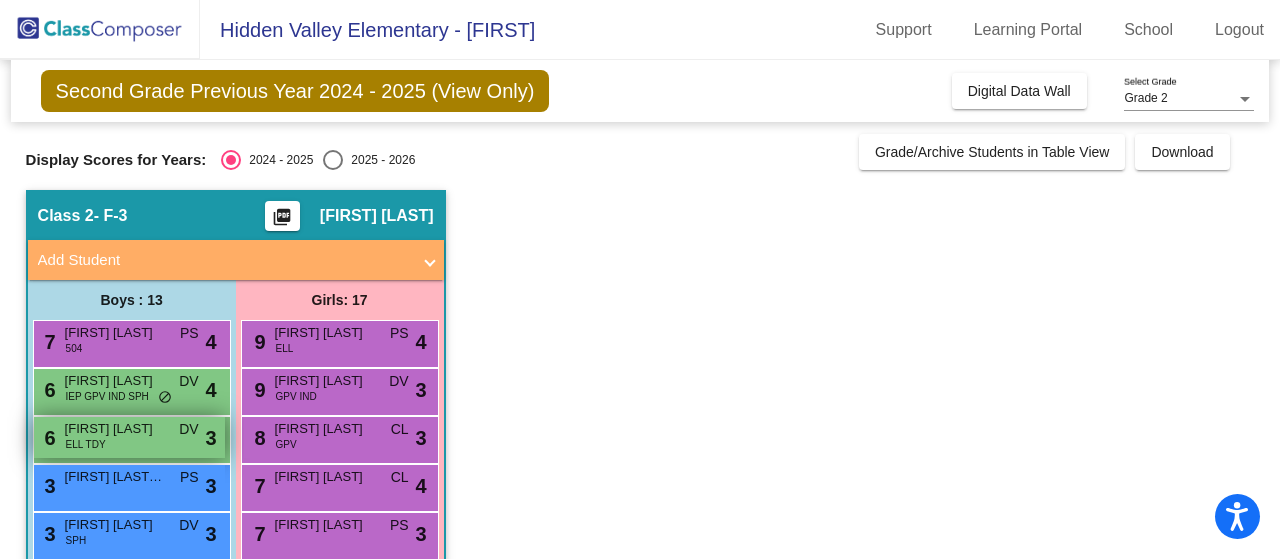 click on "ELL TDY" at bounding box center (86, 444) 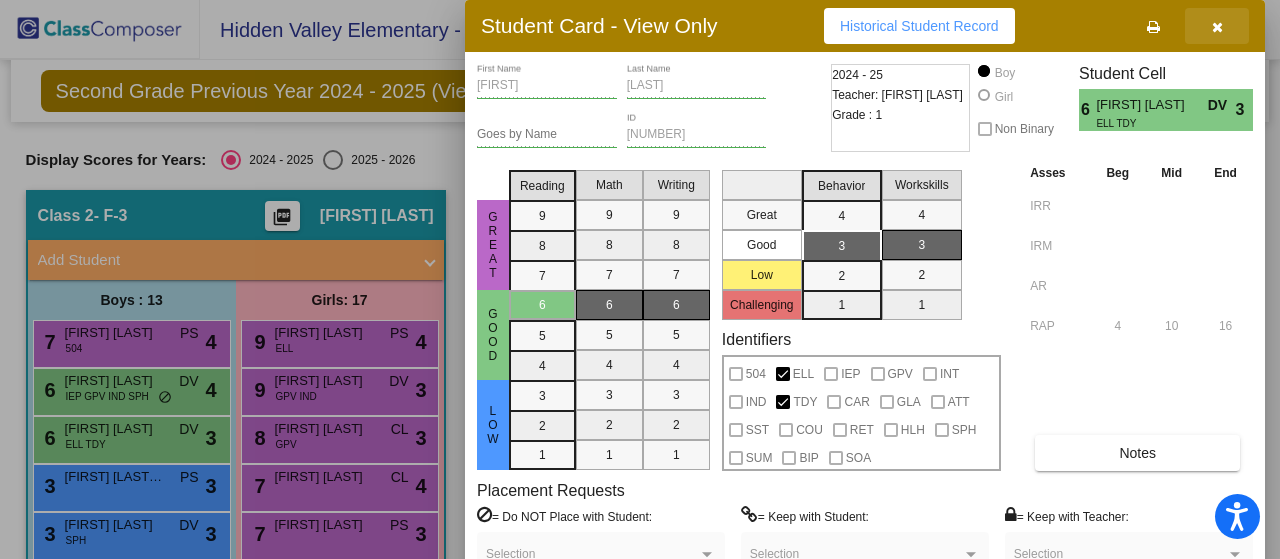 click at bounding box center (1217, 26) 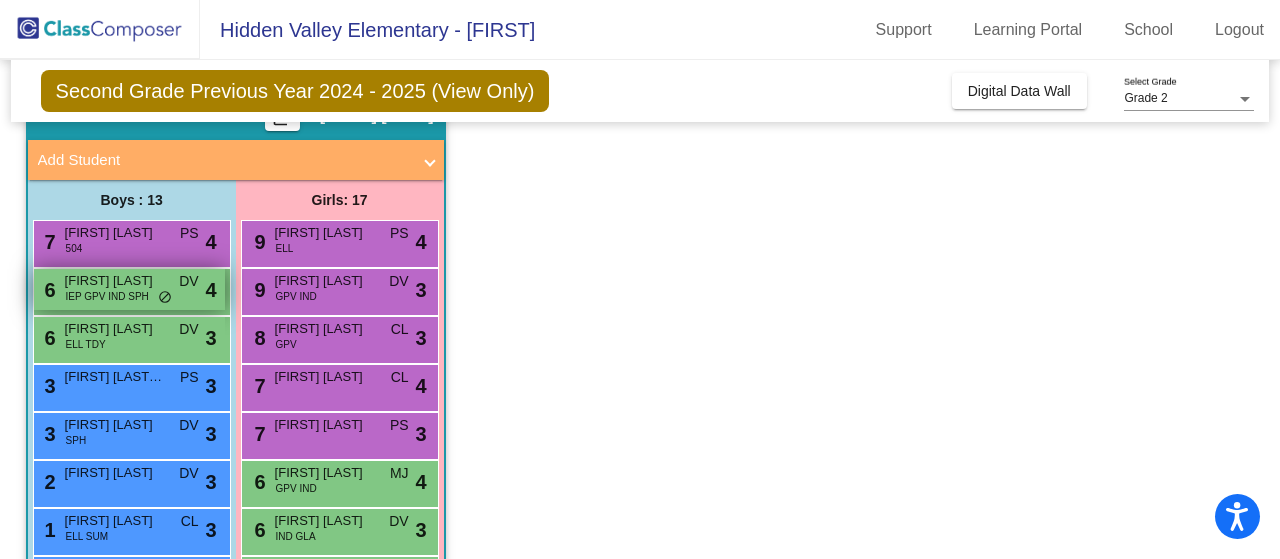 scroll, scrollTop: 200, scrollLeft: 0, axis: vertical 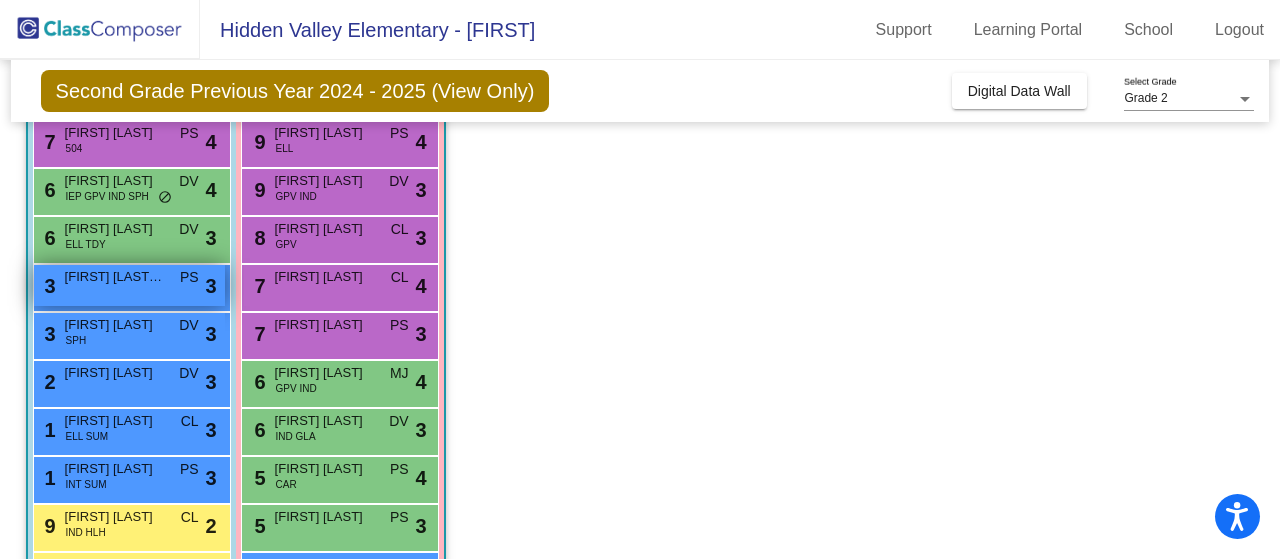 click on "Caro Geraili Mikola" at bounding box center (115, 277) 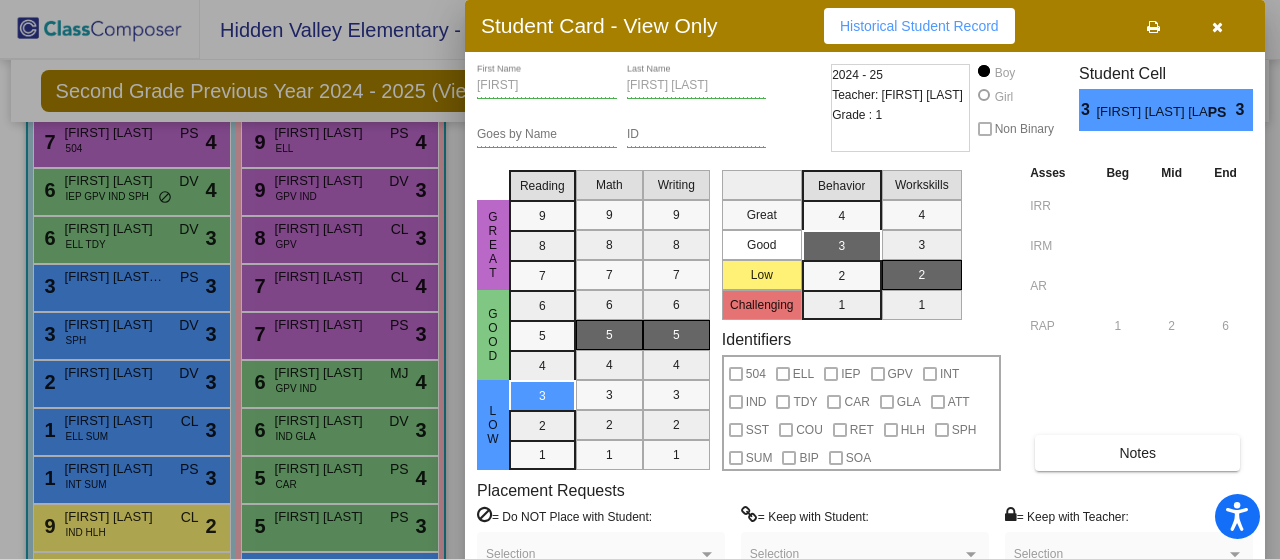 click at bounding box center (1217, 27) 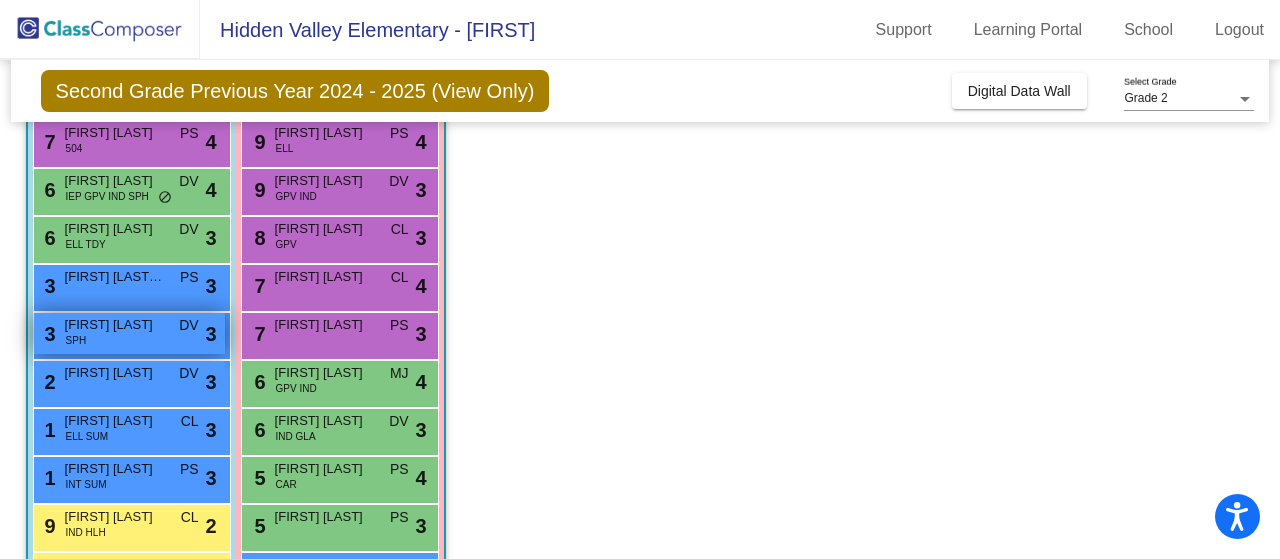 click on "Kyle Fukumoto" at bounding box center (115, 325) 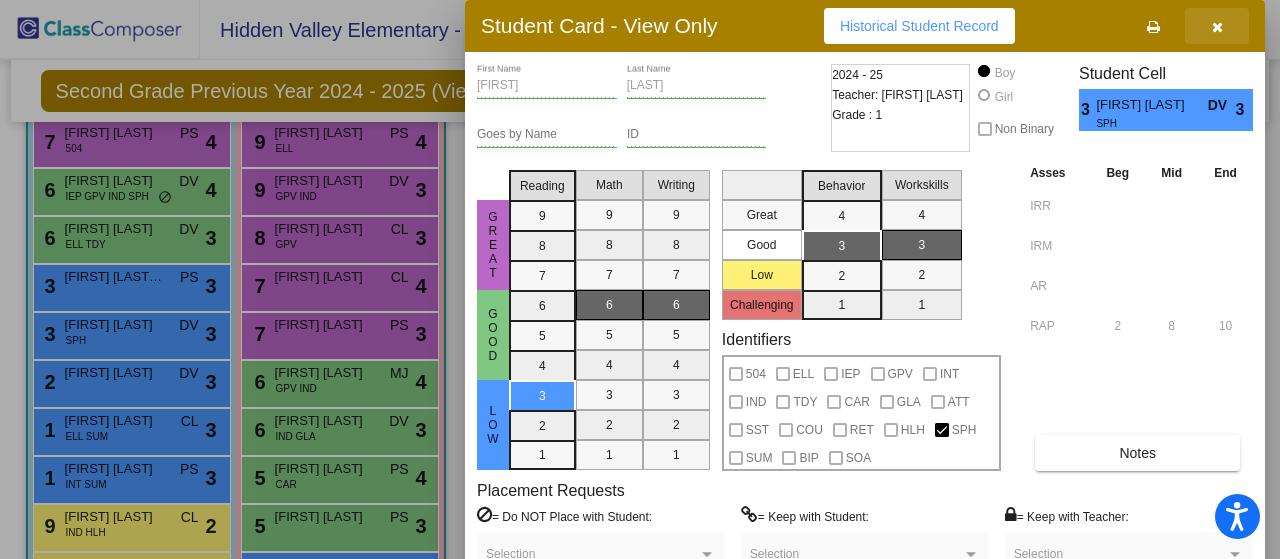 click at bounding box center [1217, 27] 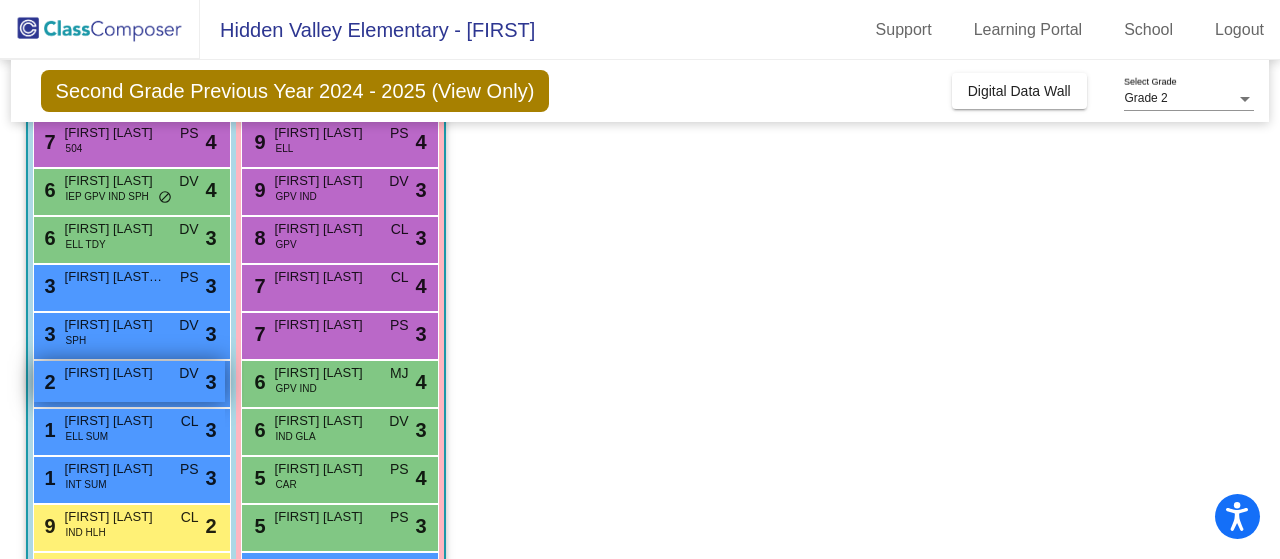 click on "2 Joseph Neill DV lock do_not_disturb_alt 3" at bounding box center (129, 381) 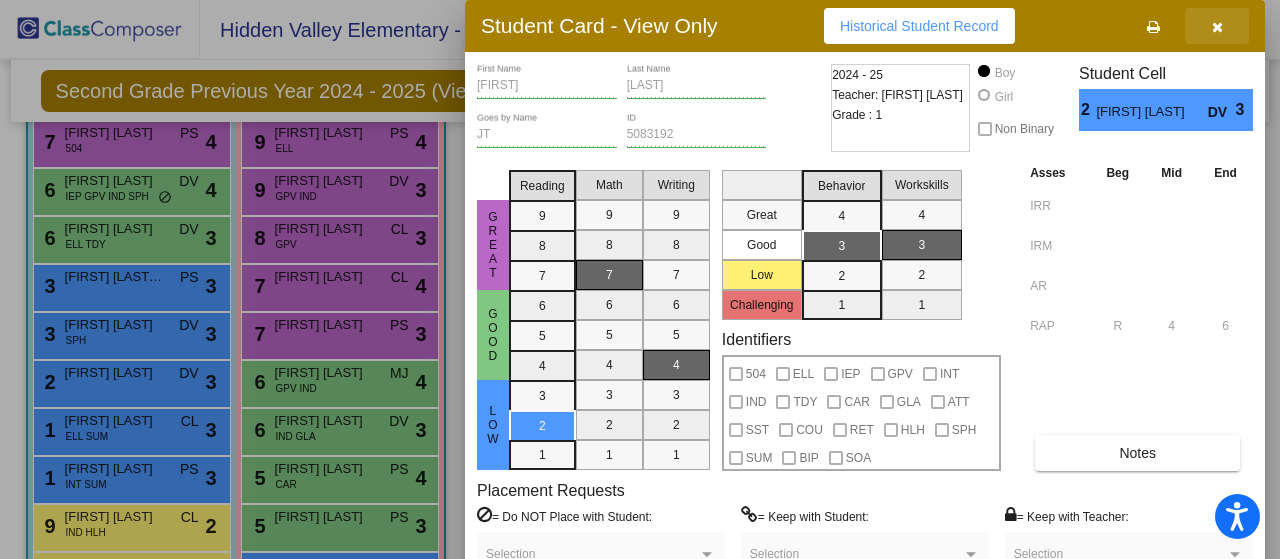 click at bounding box center (1217, 26) 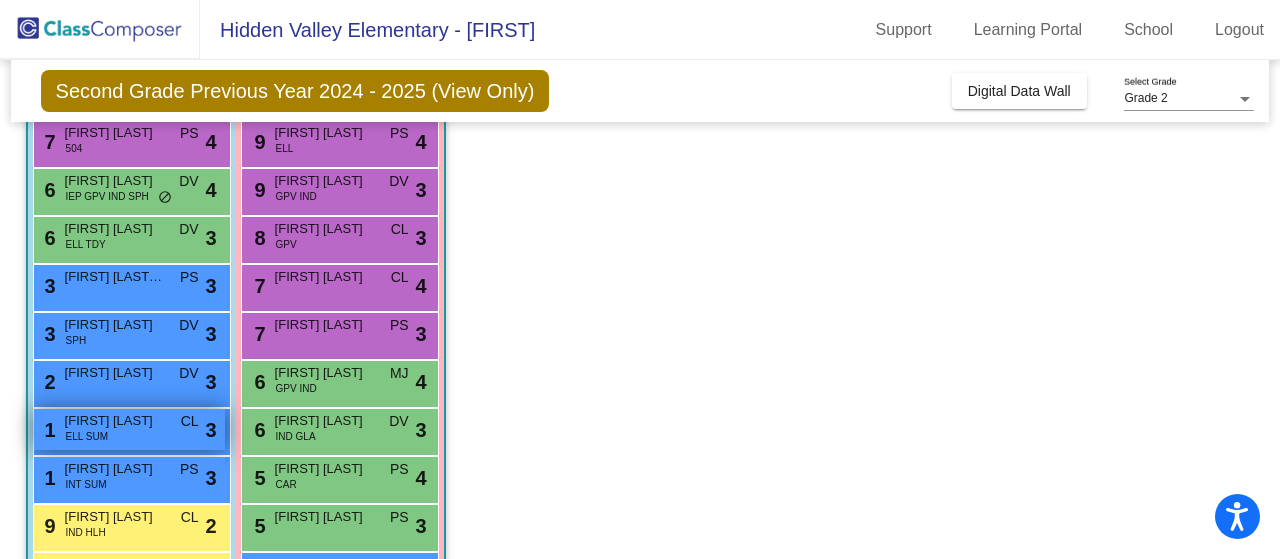 click on "1 Arlan Akan ELL SUM CL lock do_not_disturb_alt 3" at bounding box center [129, 429] 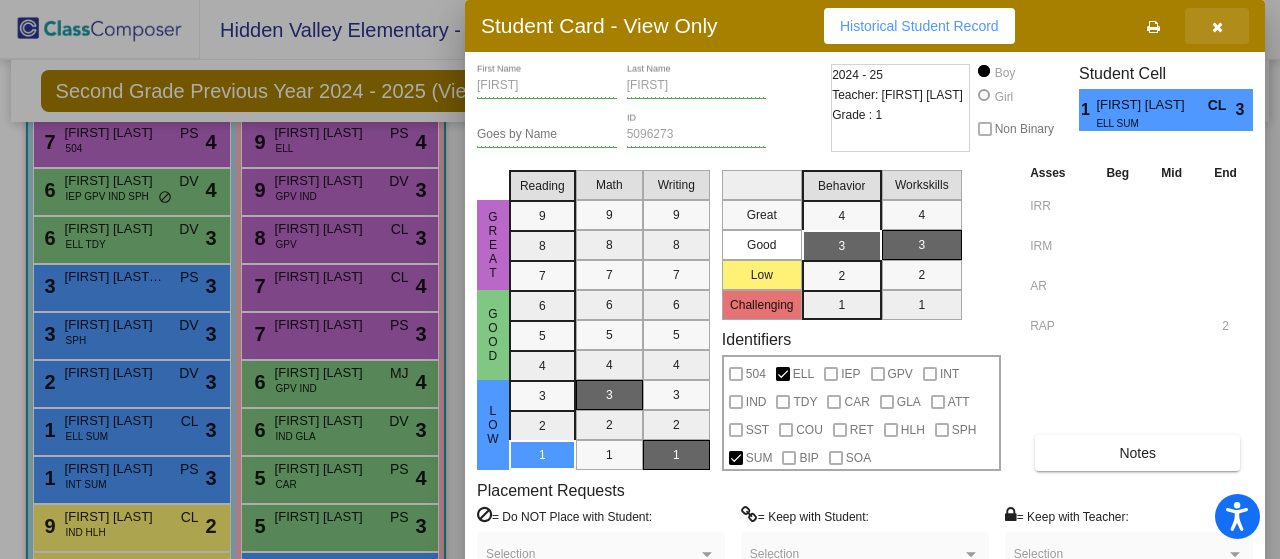 click at bounding box center (1217, 26) 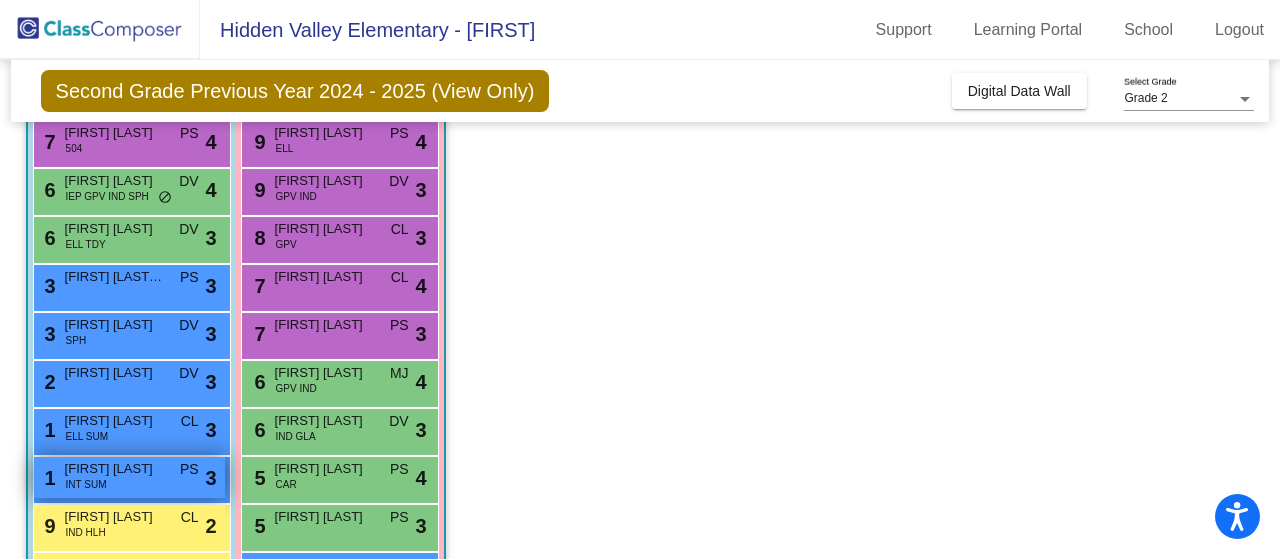click on "Gabriel Guzman" at bounding box center (115, 469) 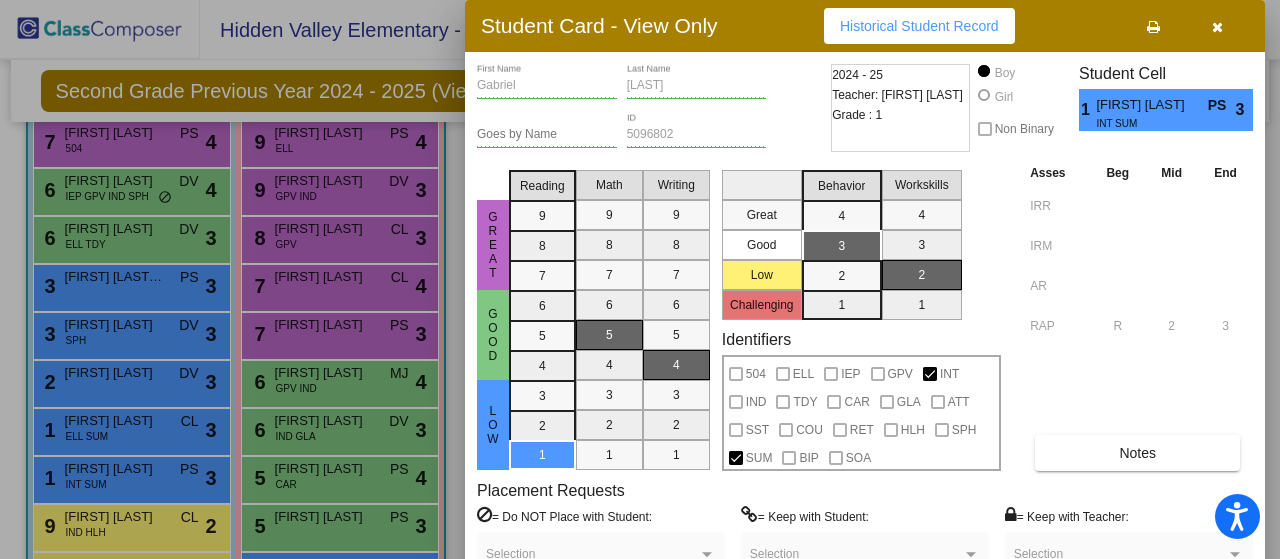click at bounding box center [1217, 26] 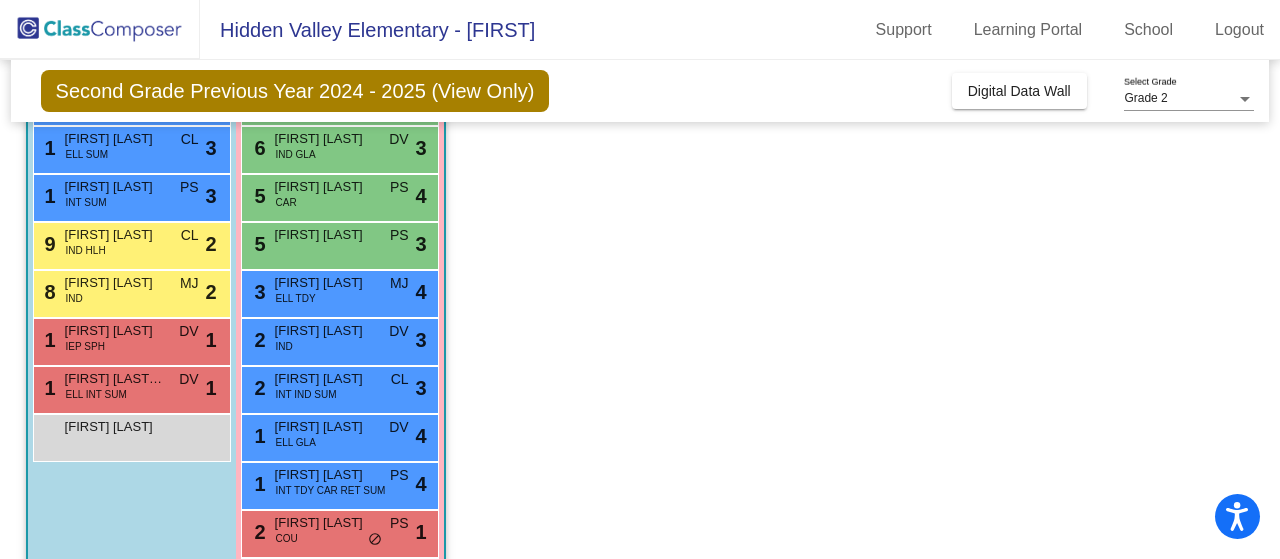 scroll, scrollTop: 500, scrollLeft: 0, axis: vertical 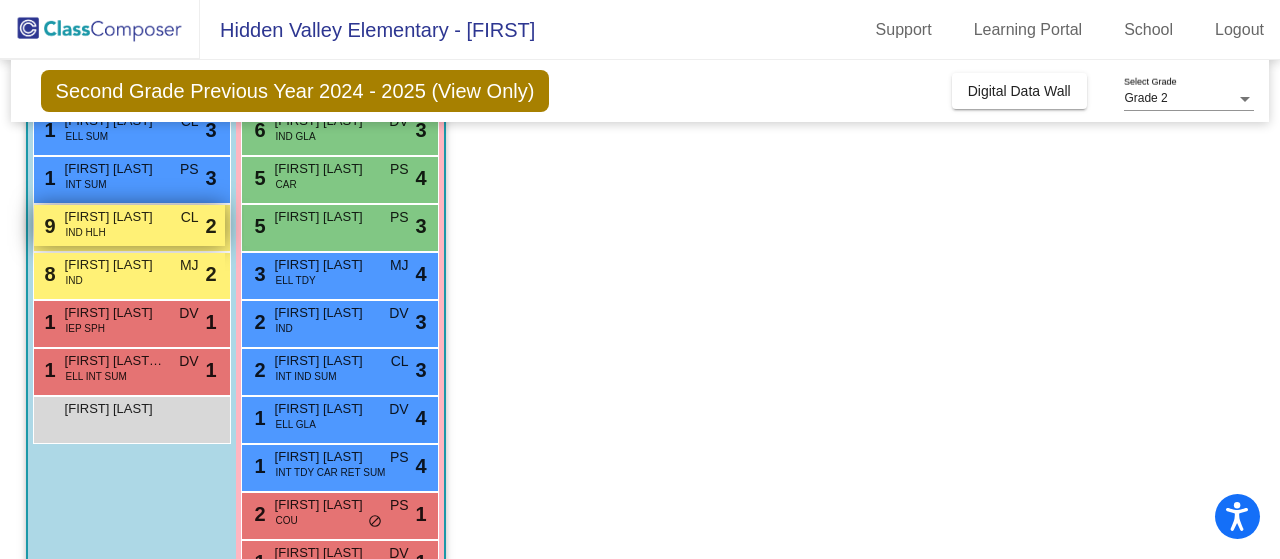 click on "Ryan Nowroozi" at bounding box center [115, 217] 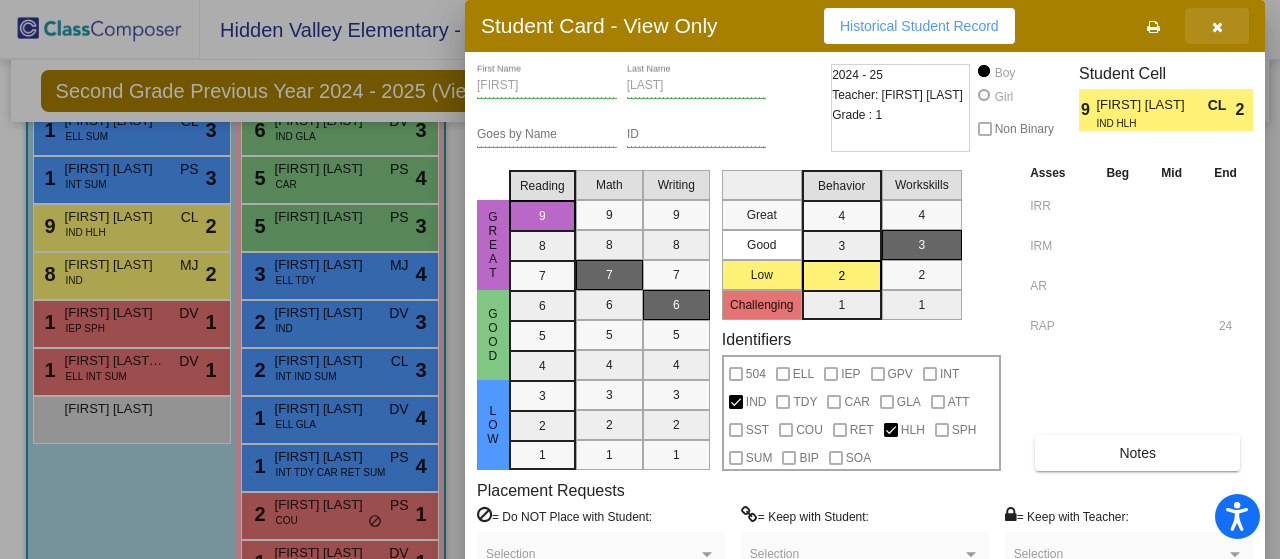 click at bounding box center (1217, 26) 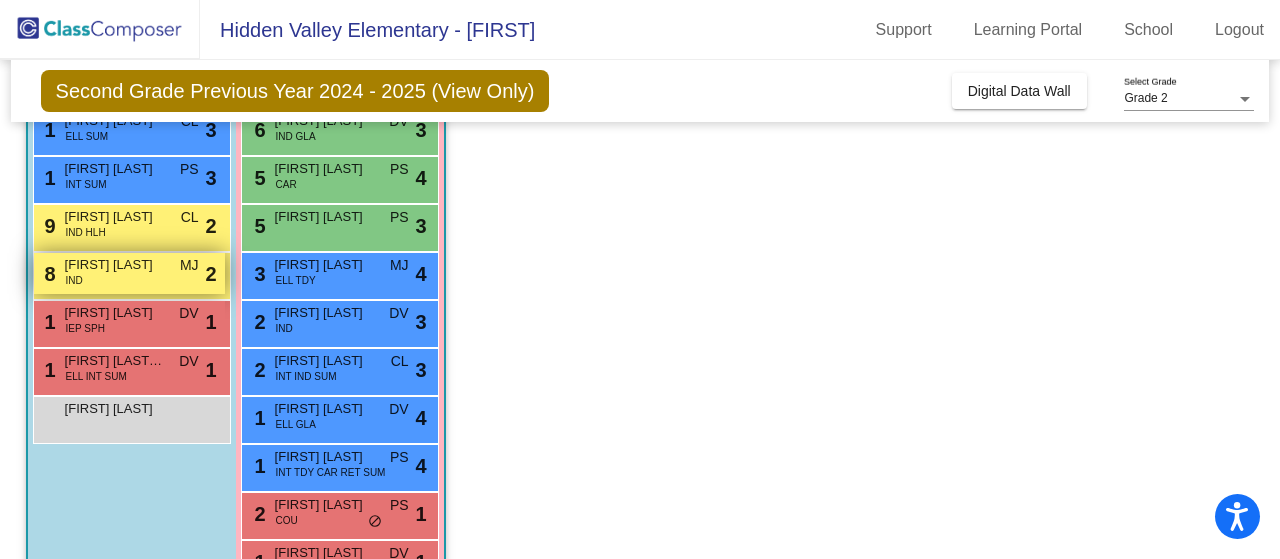 click on "8 Leo Boardman IND MJ lock do_not_disturb_alt 2" at bounding box center (129, 273) 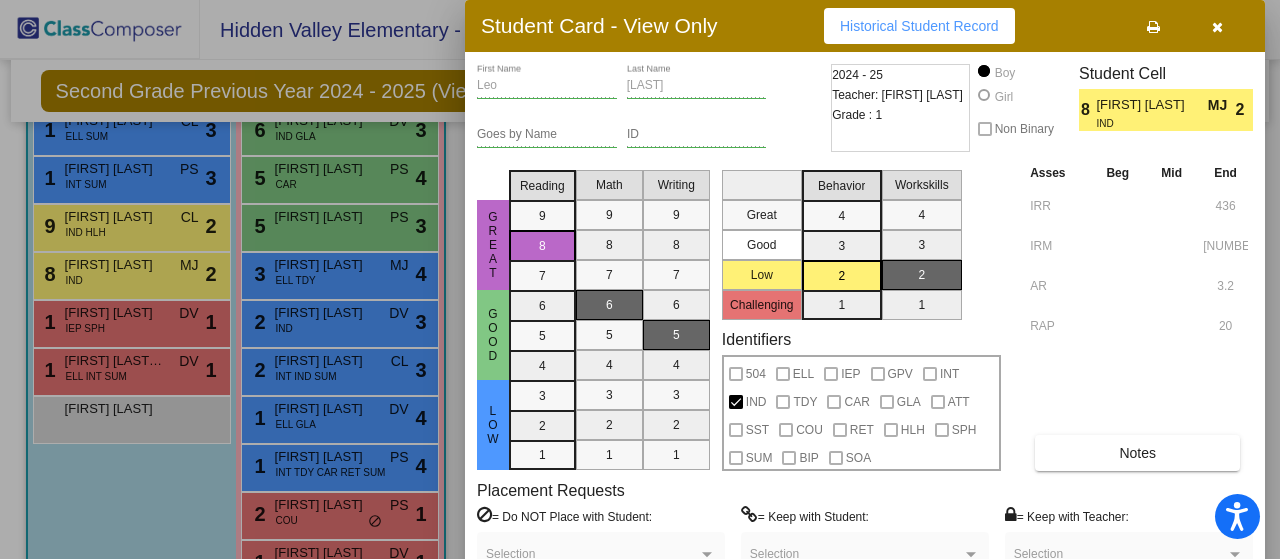 click at bounding box center (1217, 27) 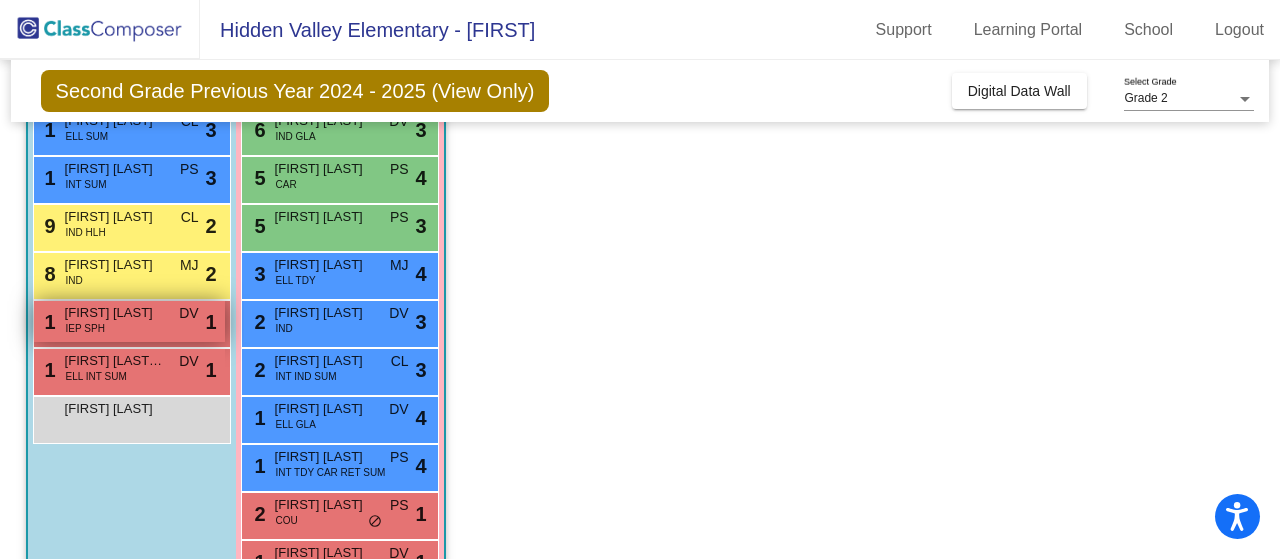 click on "1 Kawika Grobman IEP SPH DV lock do_not_disturb_alt 1" at bounding box center (129, 321) 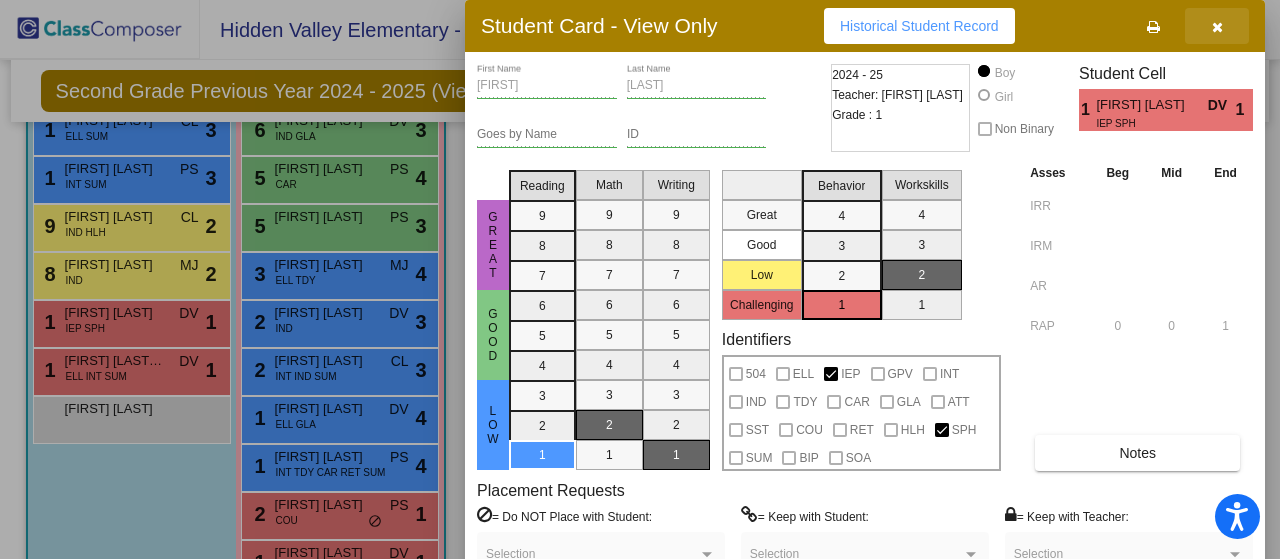 click at bounding box center [1217, 26] 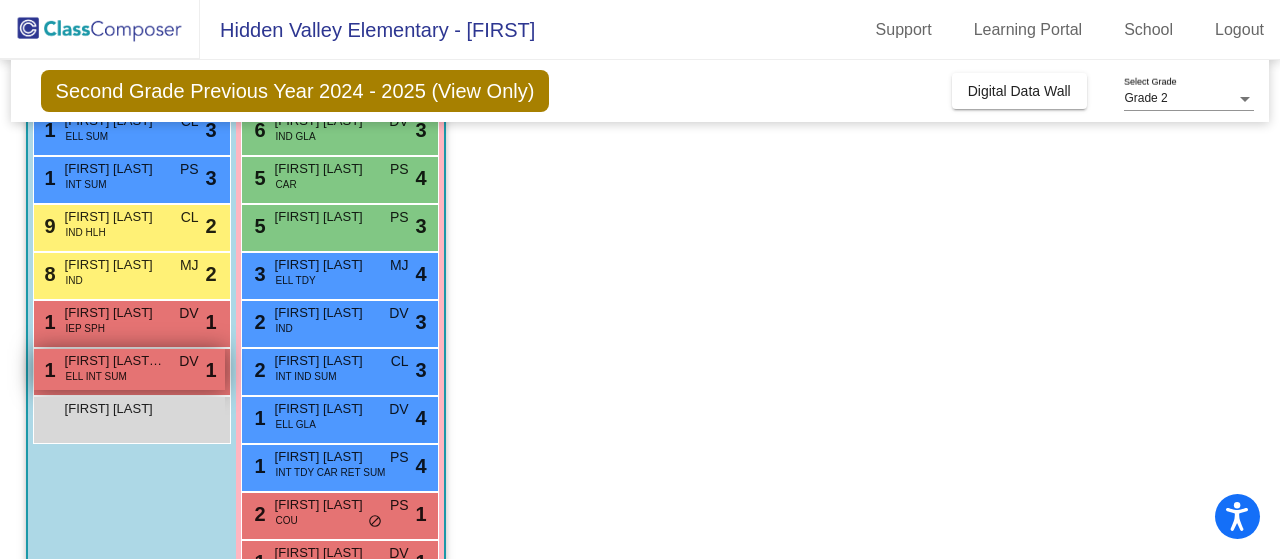 click on "Ruben Marcelo Serrano" at bounding box center [115, 361] 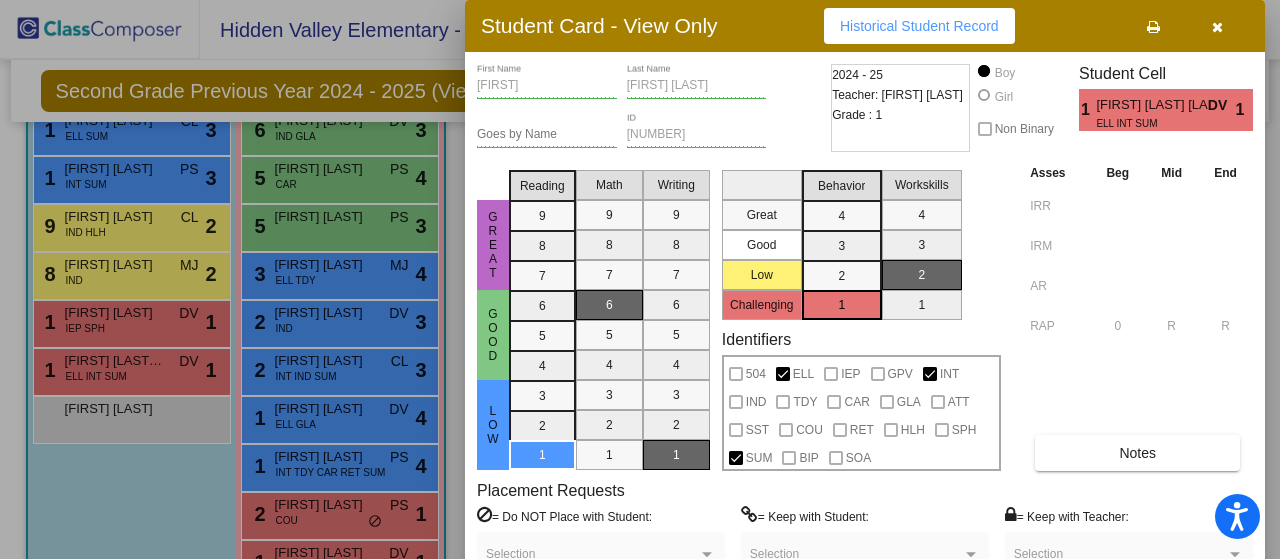 click at bounding box center [1217, 26] 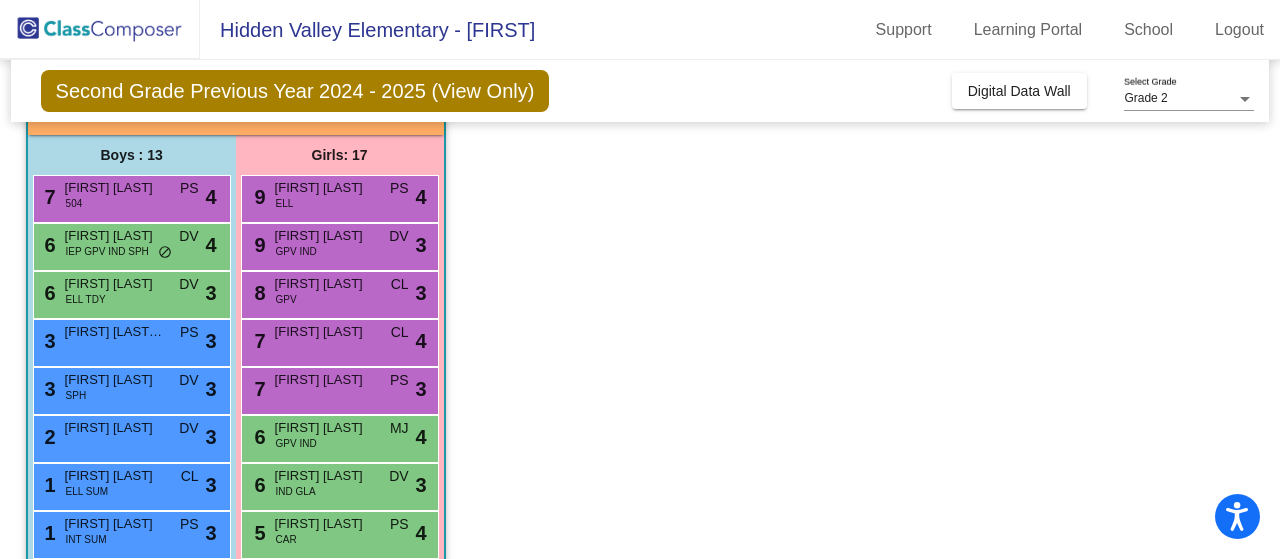 scroll, scrollTop: 100, scrollLeft: 0, axis: vertical 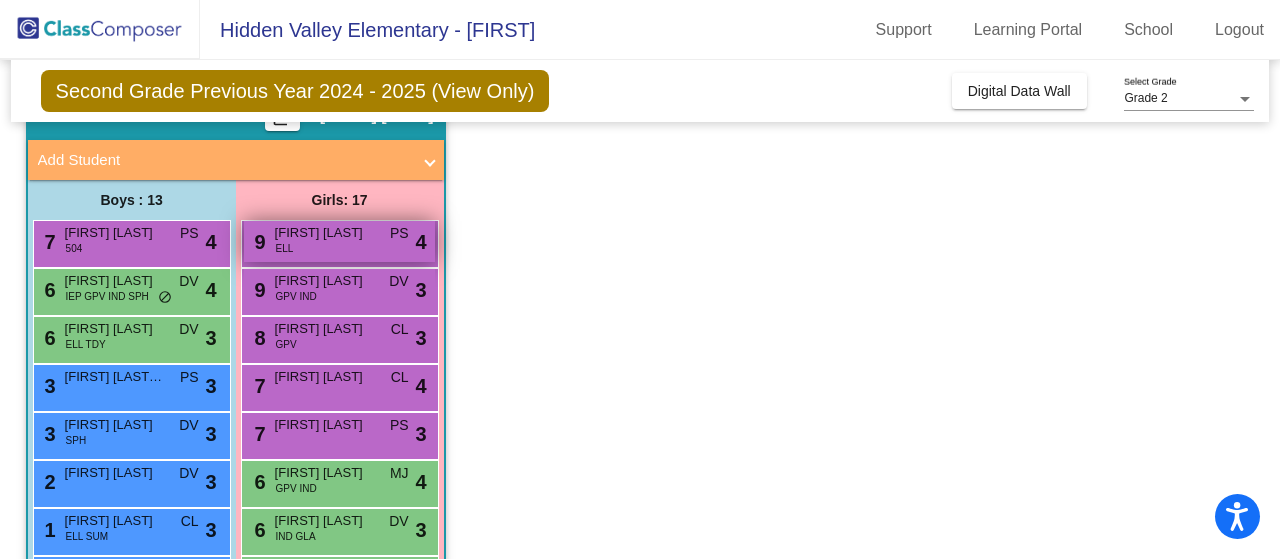 click on "9 Chloe Xu ELL PS lock do_not_disturb_alt 4" at bounding box center [339, 241] 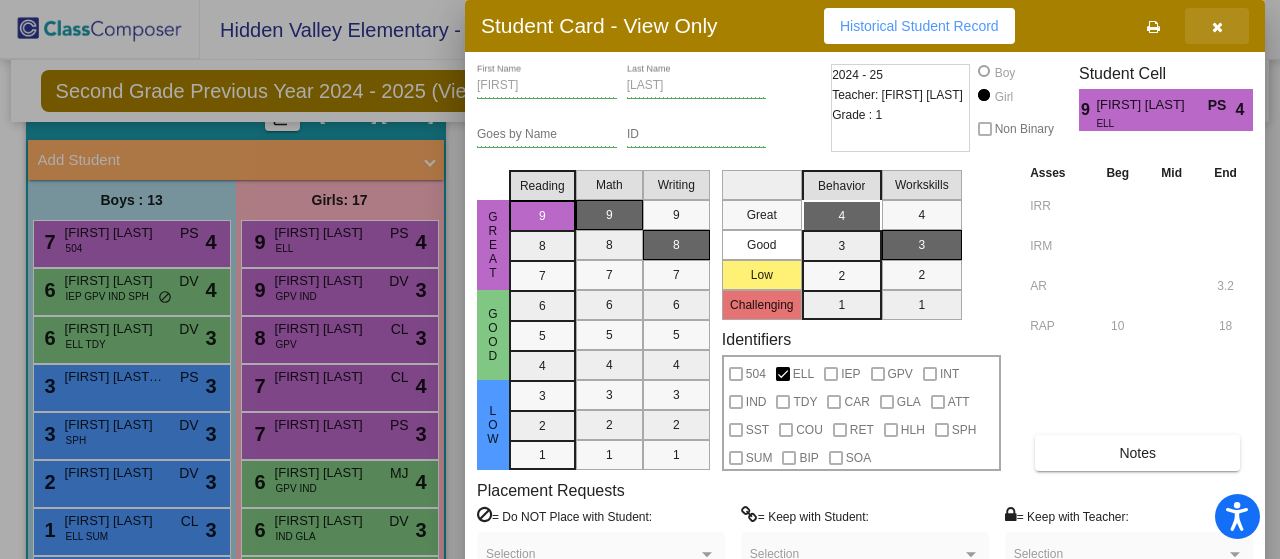 click at bounding box center [1217, 26] 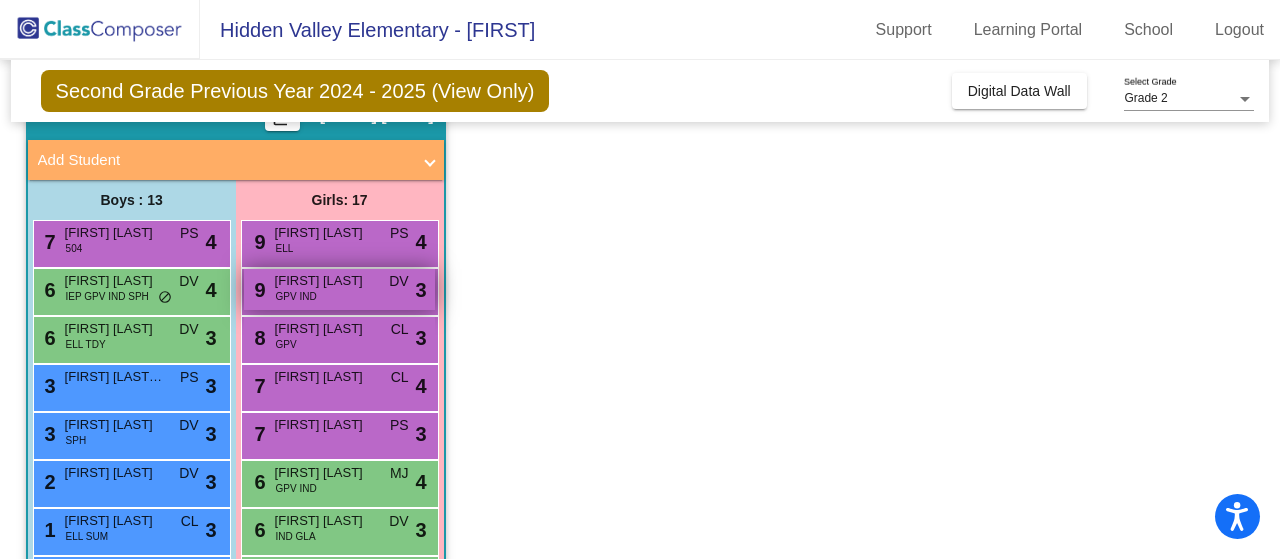 click on "9 Caterina Cuneo GPV IND DV lock do_not_disturb_alt 3" at bounding box center [339, 289] 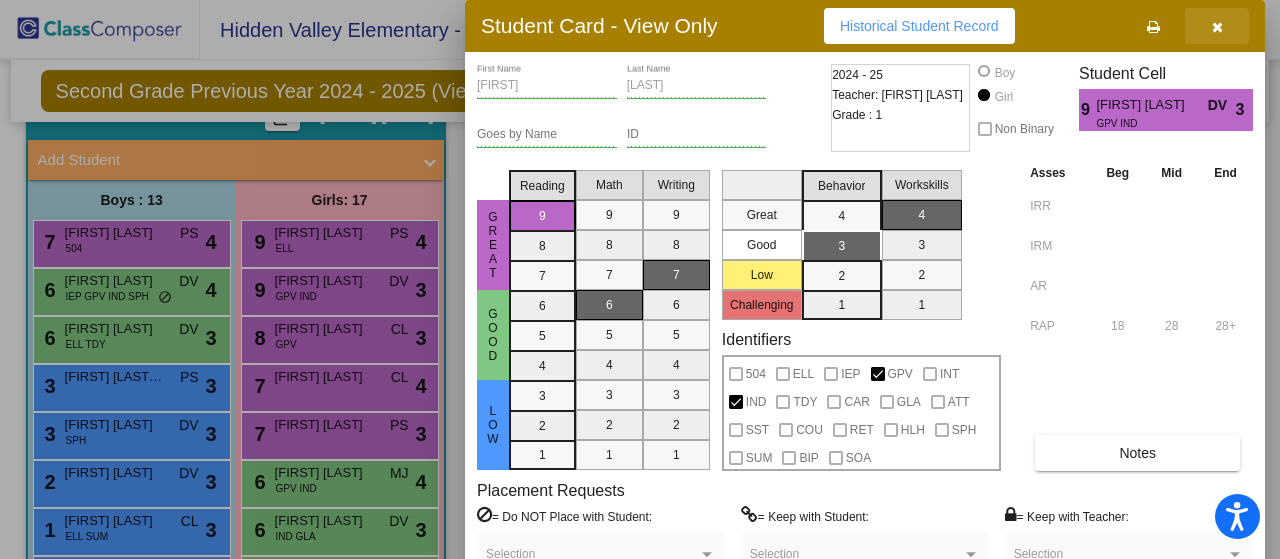 click at bounding box center (1217, 27) 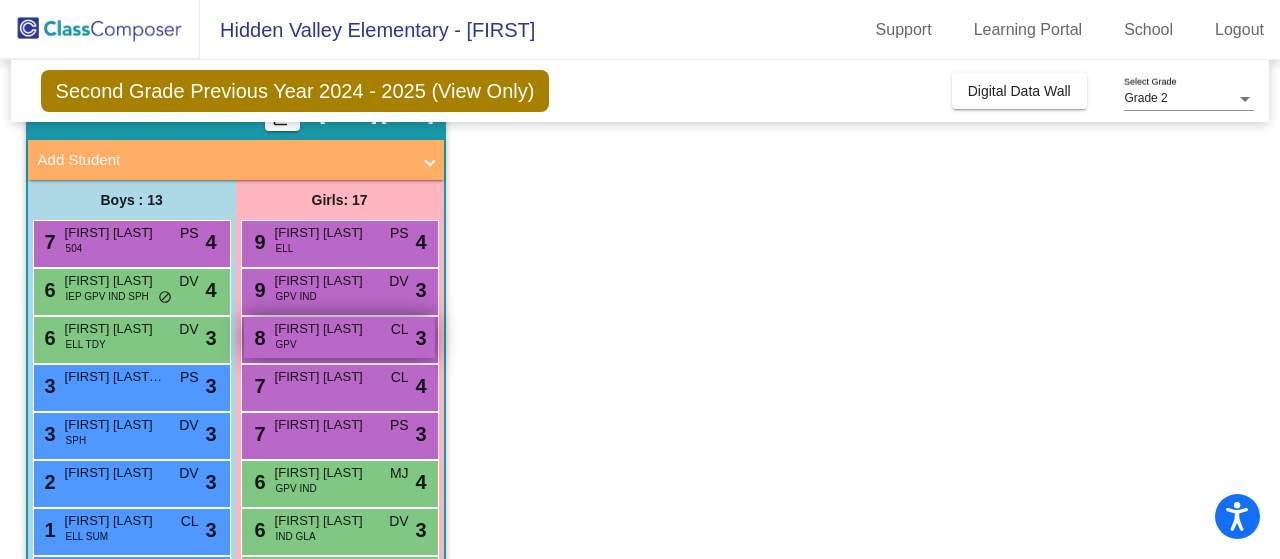 click on "CL" at bounding box center (400, 329) 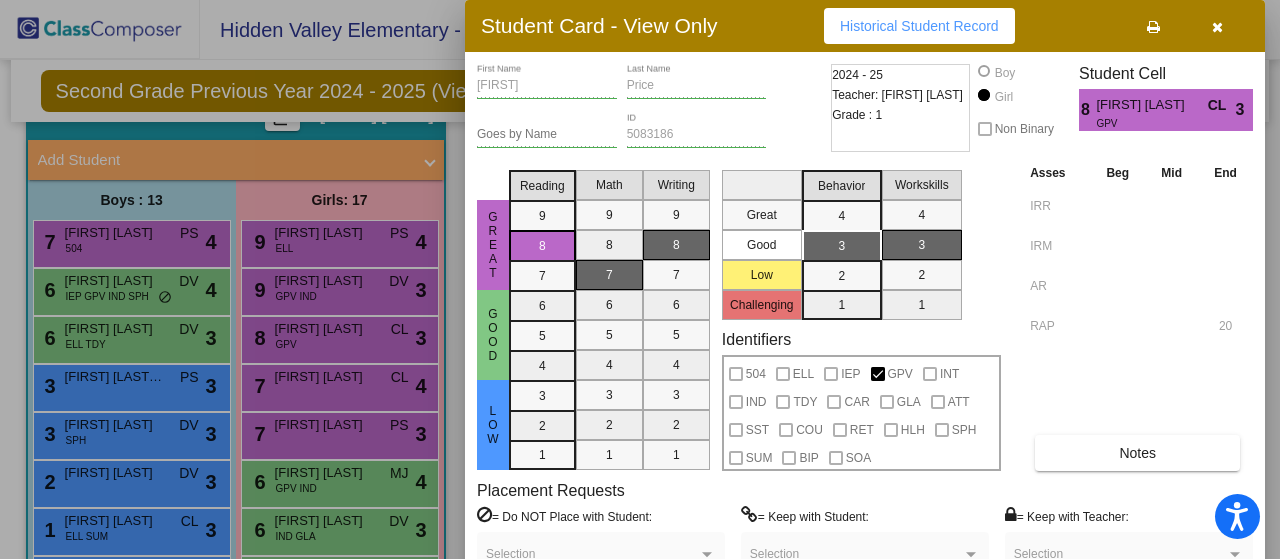 click at bounding box center [1217, 27] 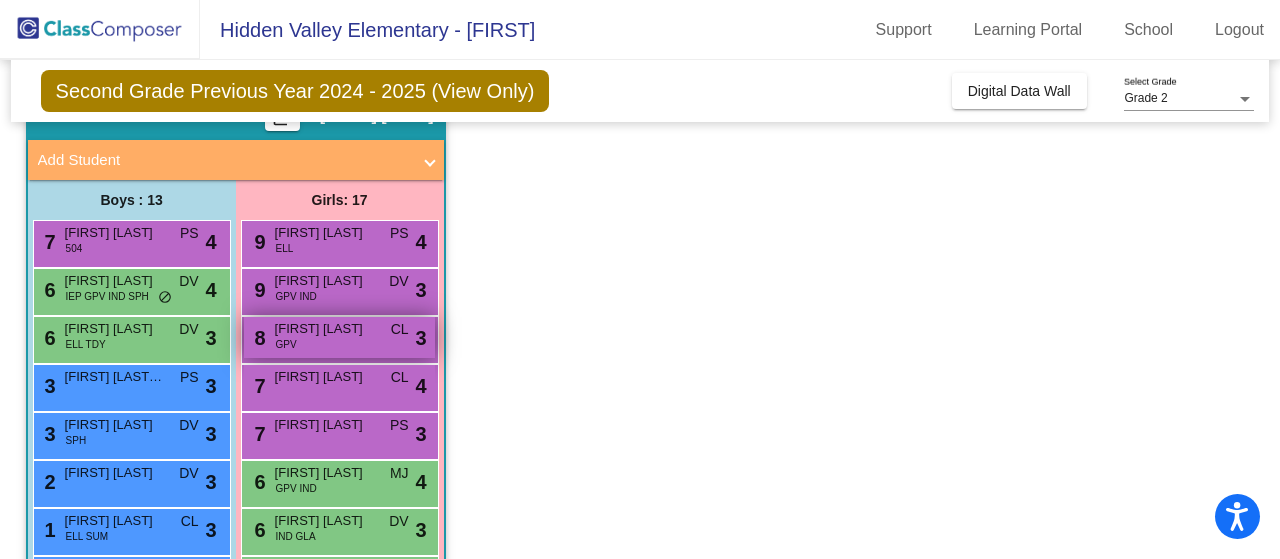 scroll, scrollTop: 200, scrollLeft: 0, axis: vertical 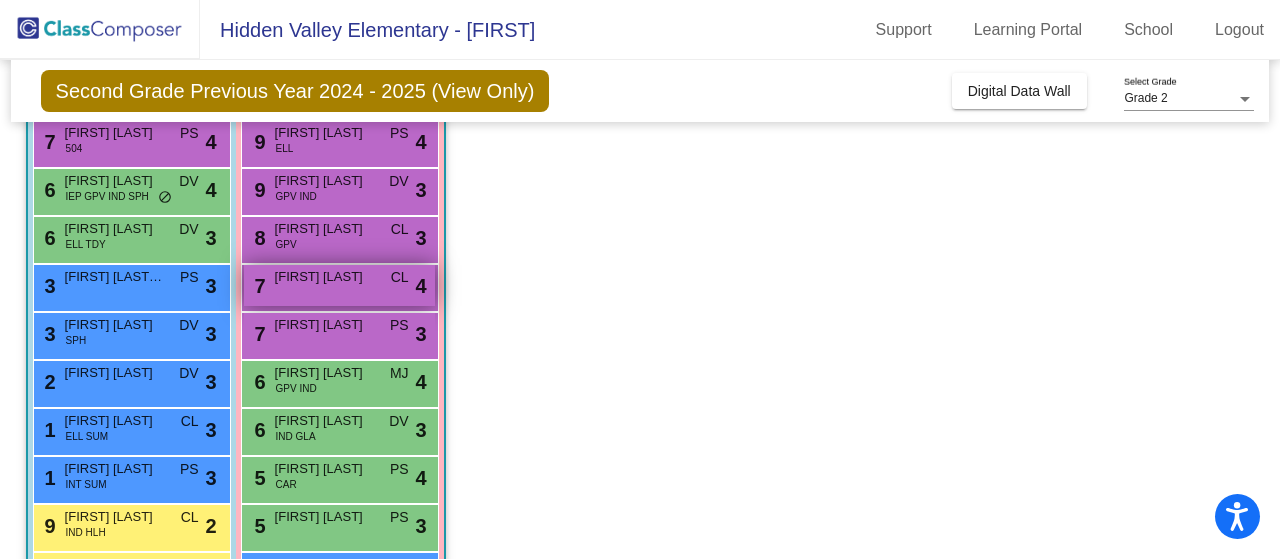 click on "Lucy Bess" at bounding box center [325, 277] 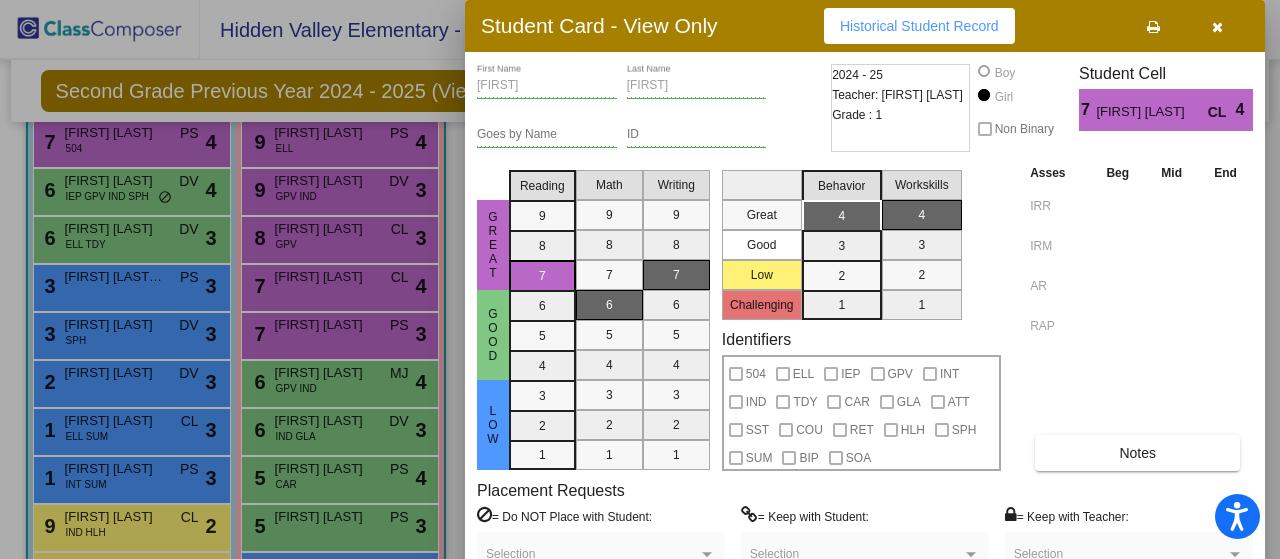 click at bounding box center (1217, 27) 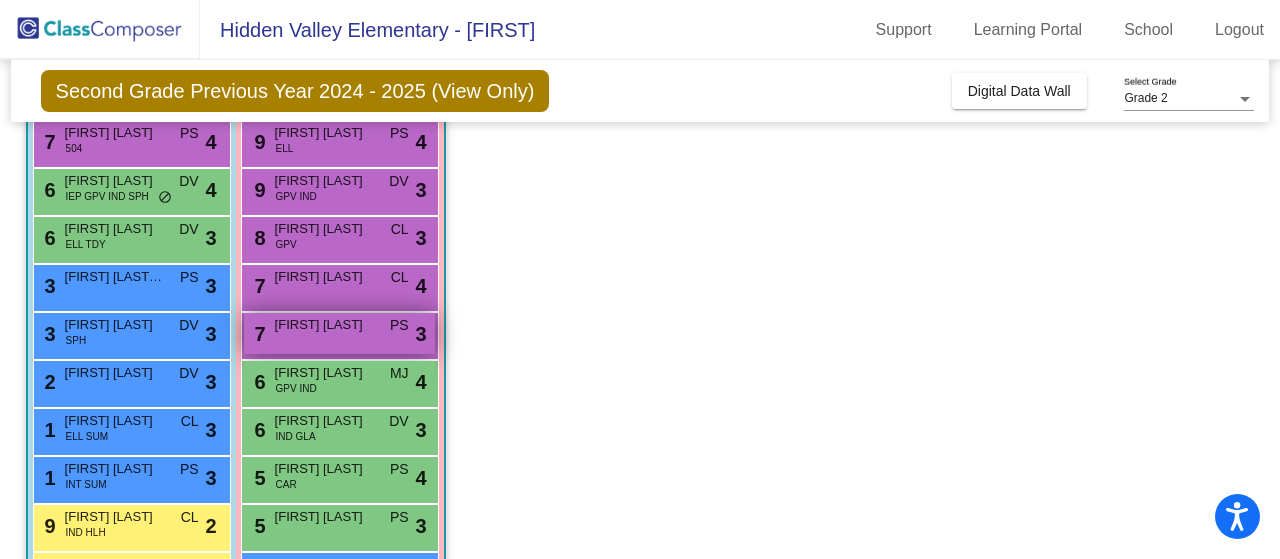 click on "7 Emily De Souza PS lock do_not_disturb_alt 3" at bounding box center [339, 333] 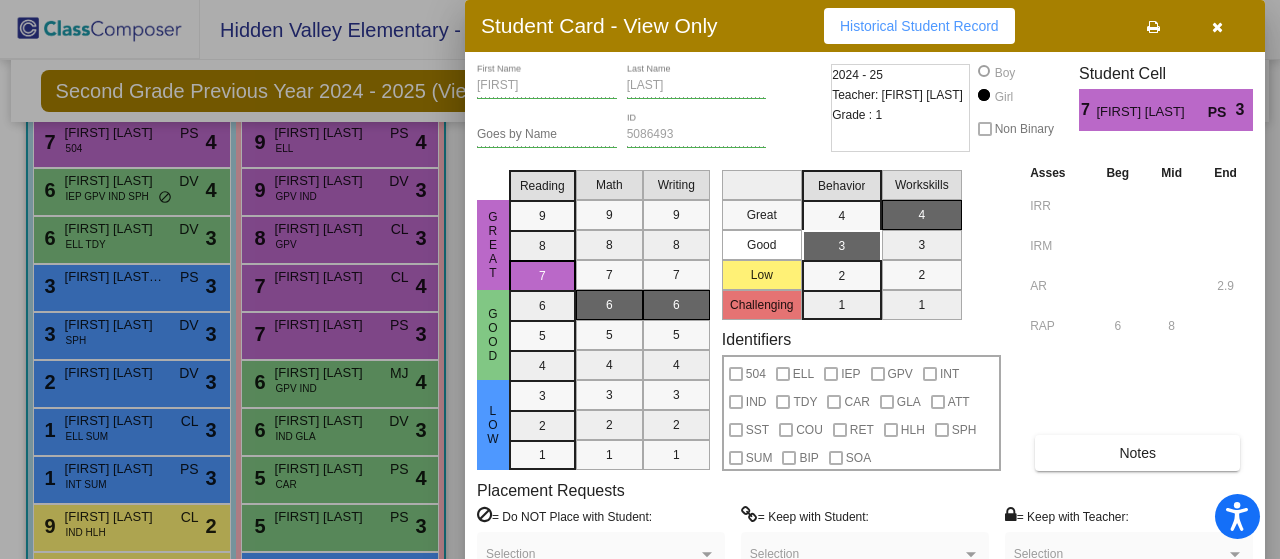 click at bounding box center (1217, 27) 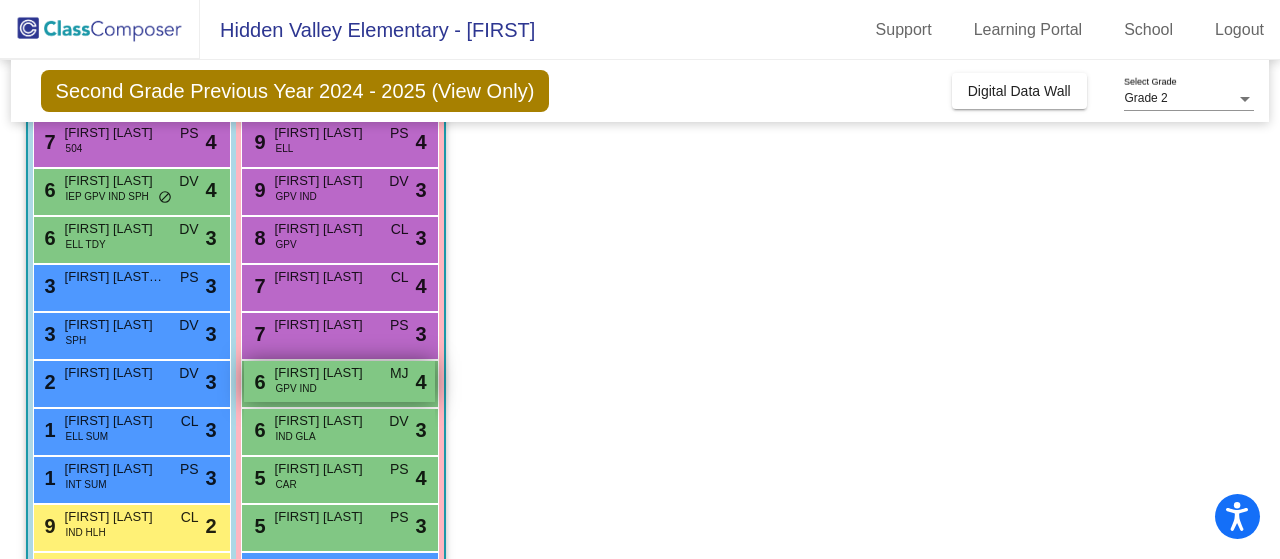 click on "Amelia Kersten" at bounding box center (325, 373) 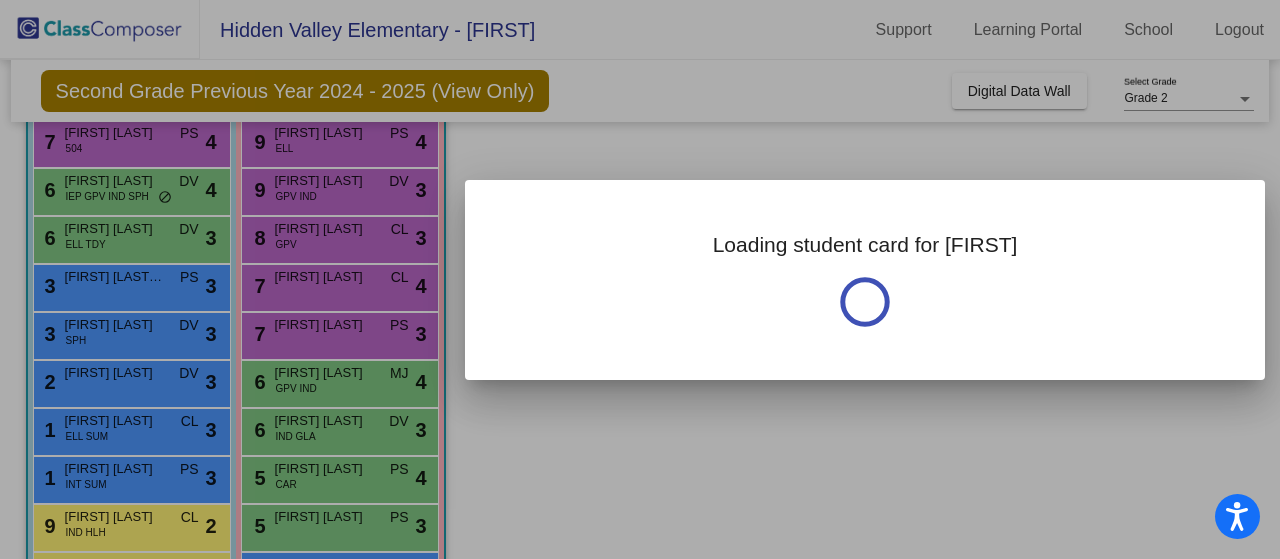 click at bounding box center (640, 279) 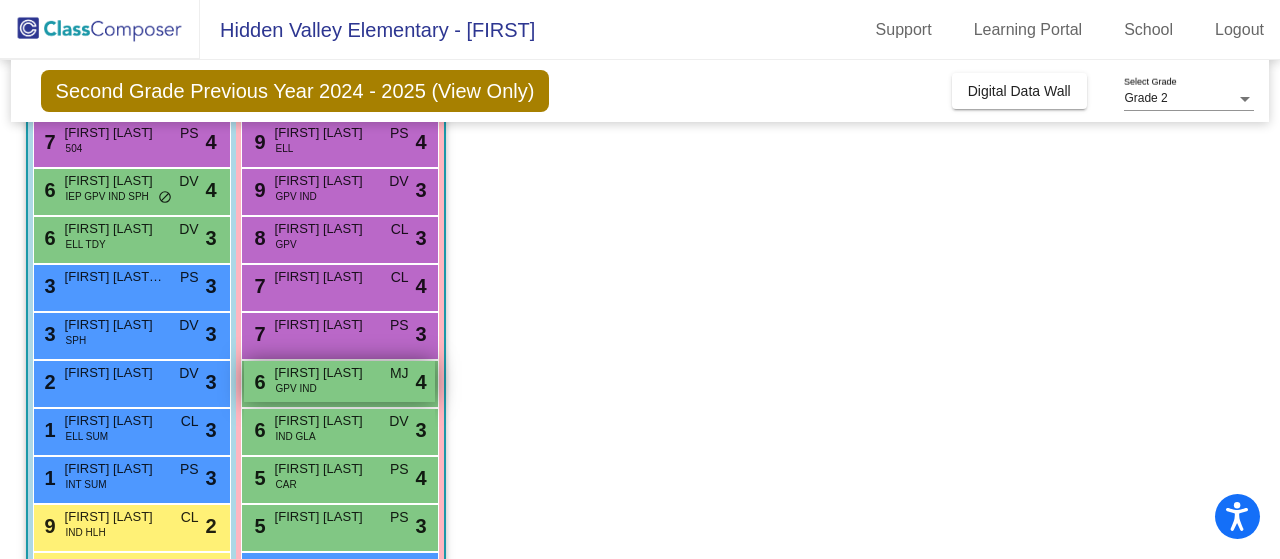 click on "GPV IND" at bounding box center (296, 388) 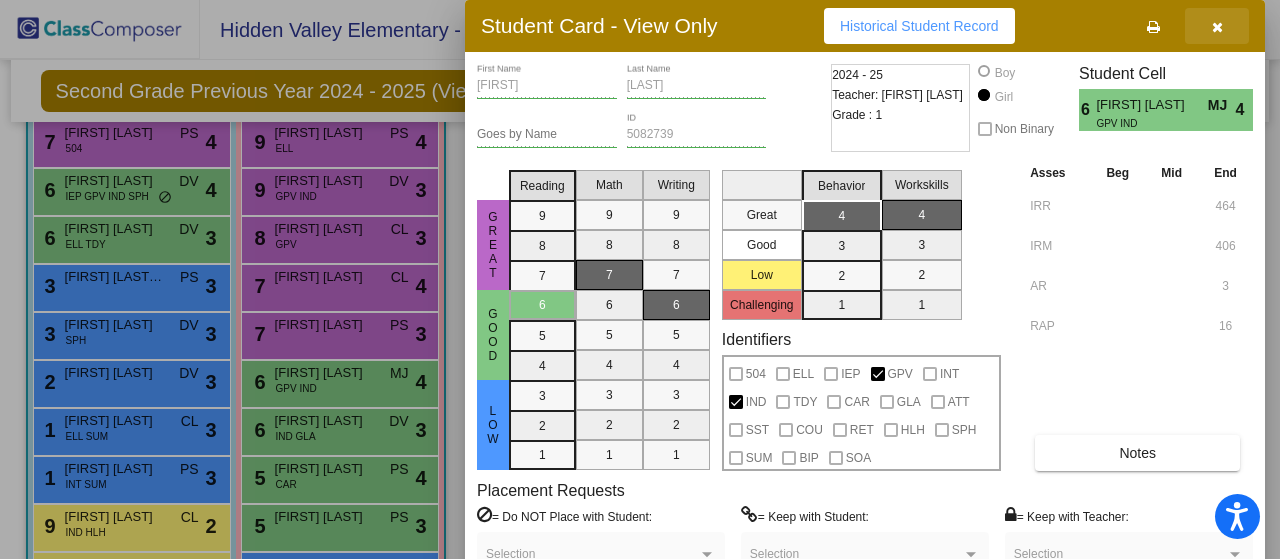 click at bounding box center [1217, 27] 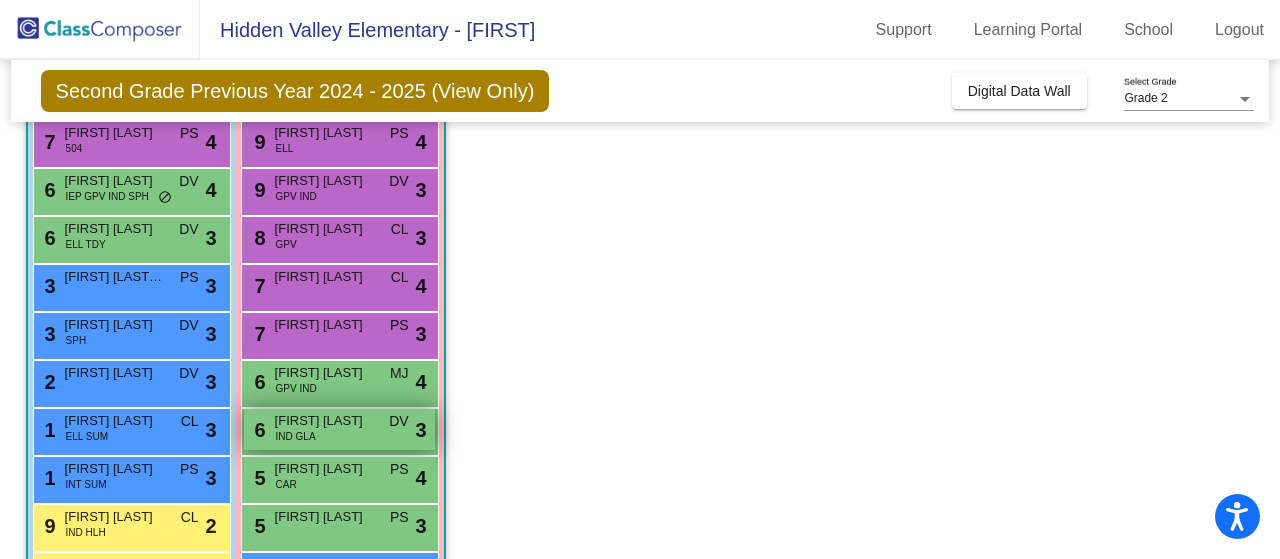 click on "6 Leia Sigler IND GLA DV lock do_not_disturb_alt 3" at bounding box center [339, 429] 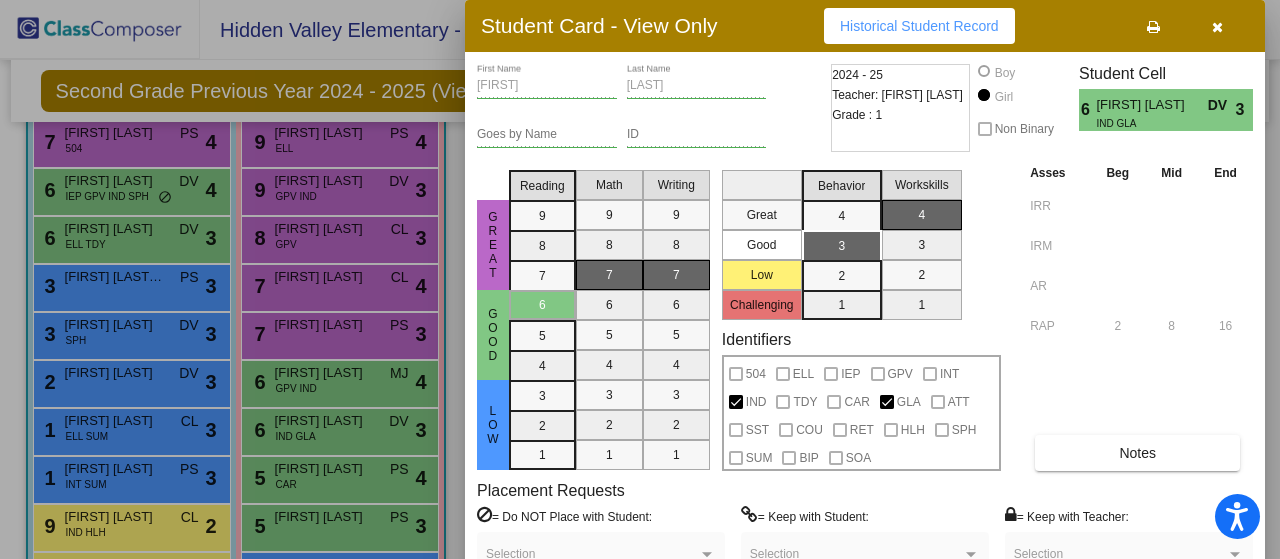 click at bounding box center (1217, 27) 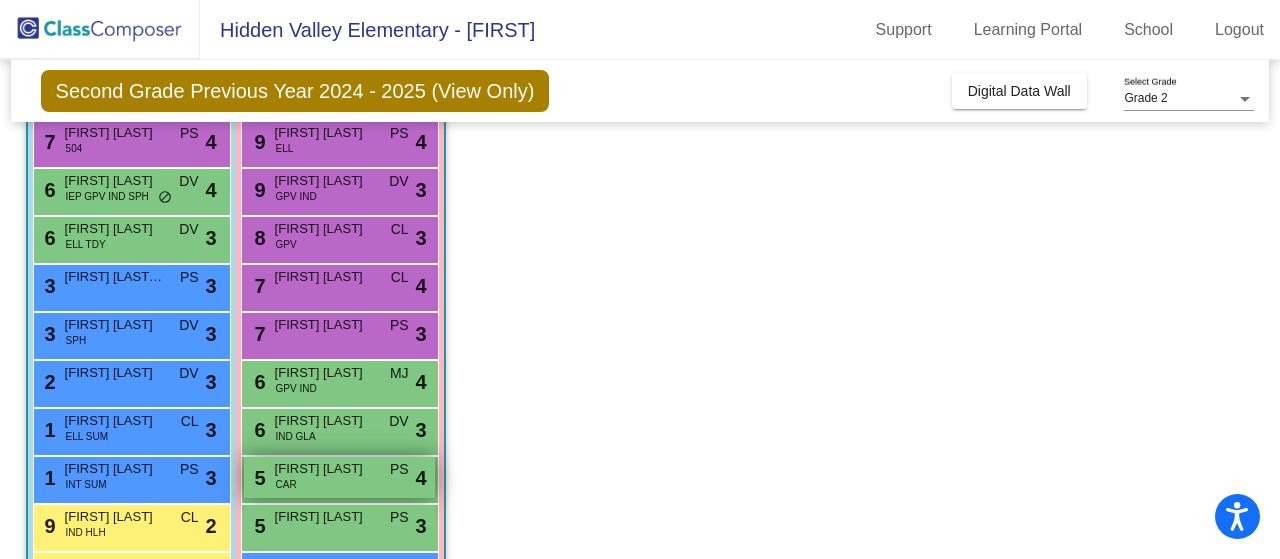 click on "5 Zoe Brooks CAR PS lock do_not_disturb_alt 4" at bounding box center (339, 477) 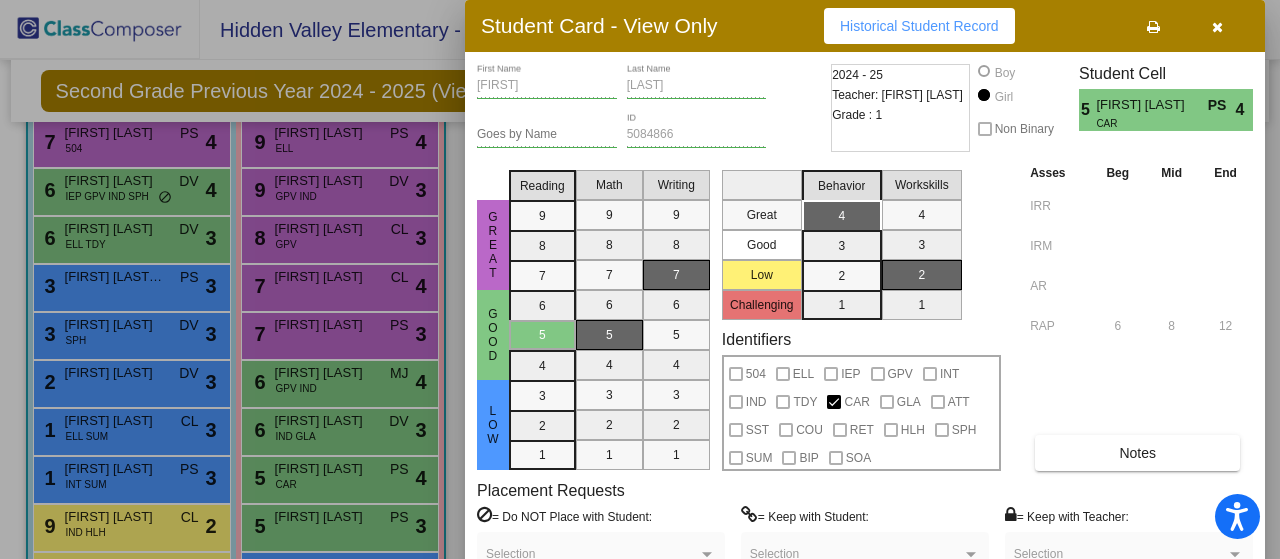 click at bounding box center [1217, 27] 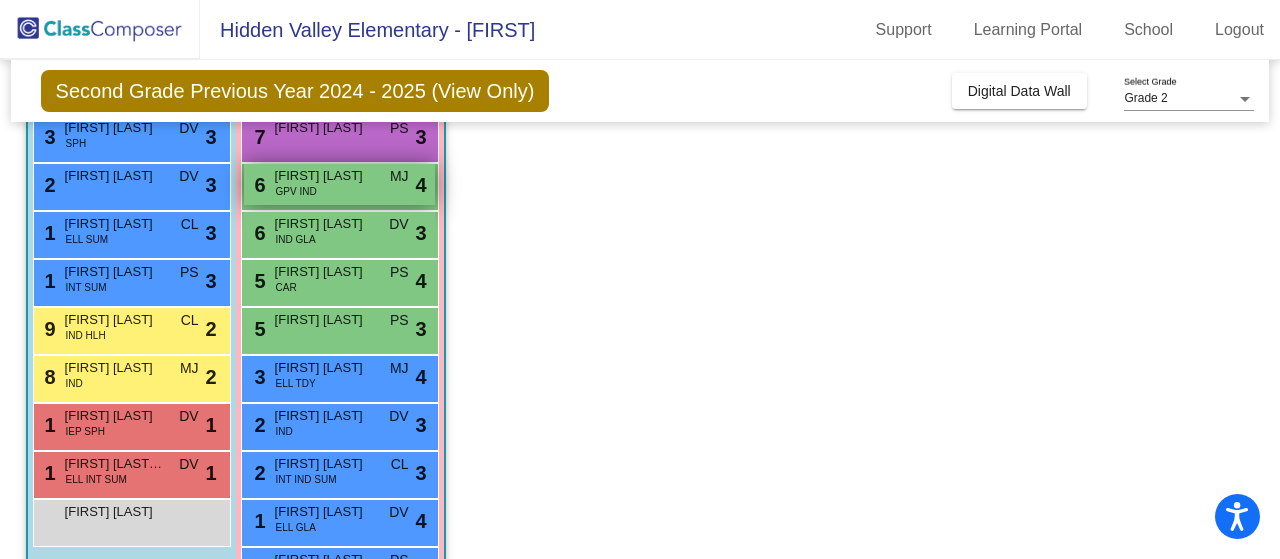 scroll, scrollTop: 400, scrollLeft: 0, axis: vertical 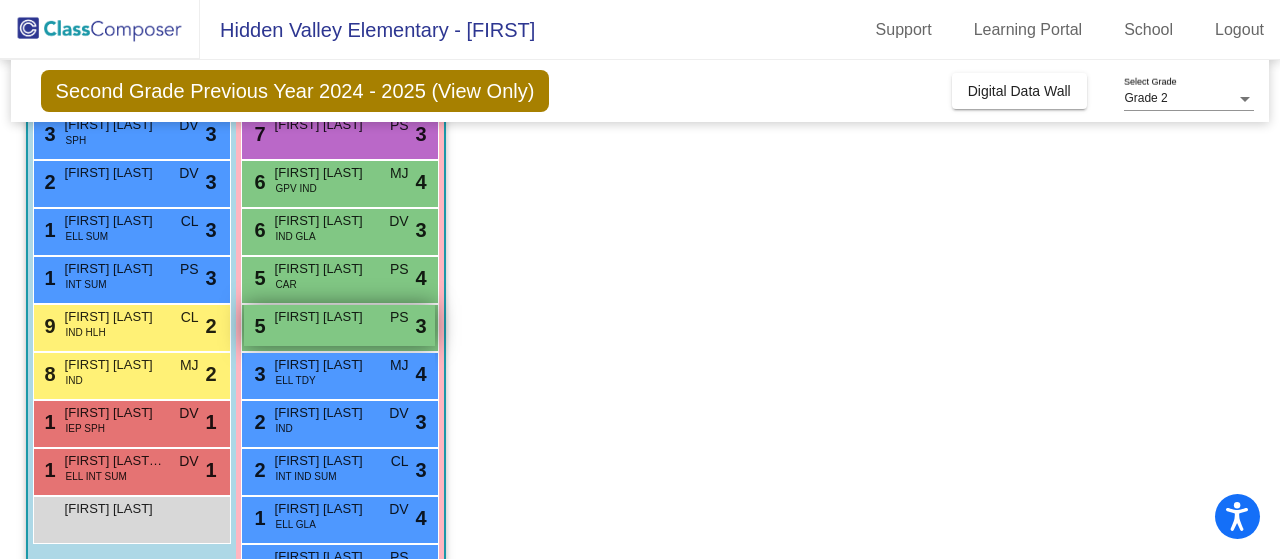 click on "5 Gianna Hendry PS lock do_not_disturb_alt 3" at bounding box center [339, 325] 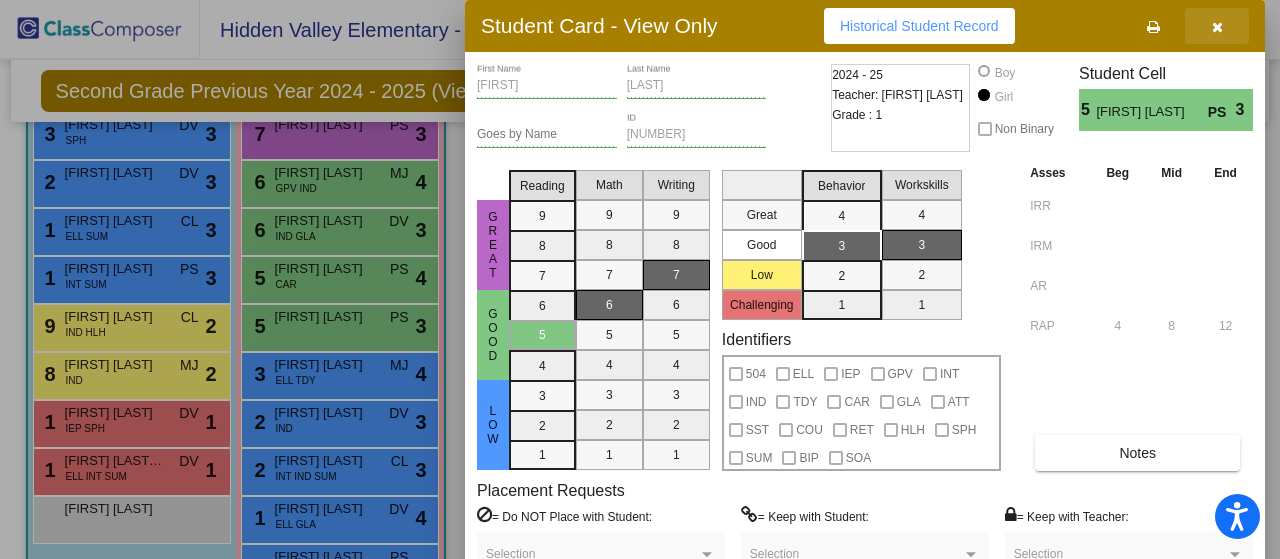 click at bounding box center (1217, 26) 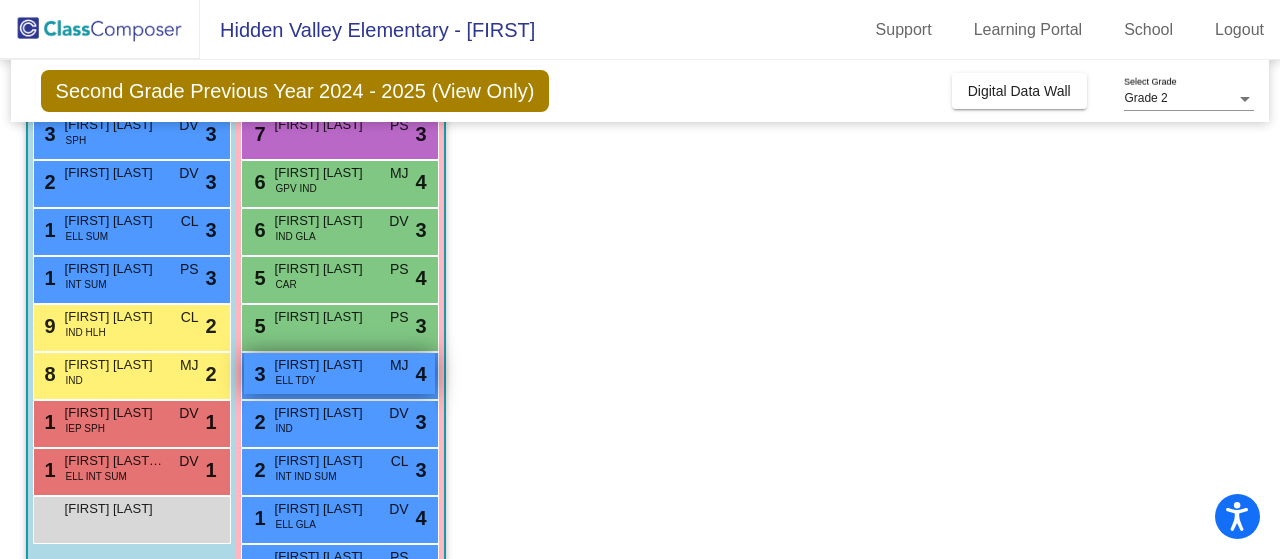 click on "3 Ashley Hernandez ELL TDY MJ lock do_not_disturb_alt 4" at bounding box center [339, 373] 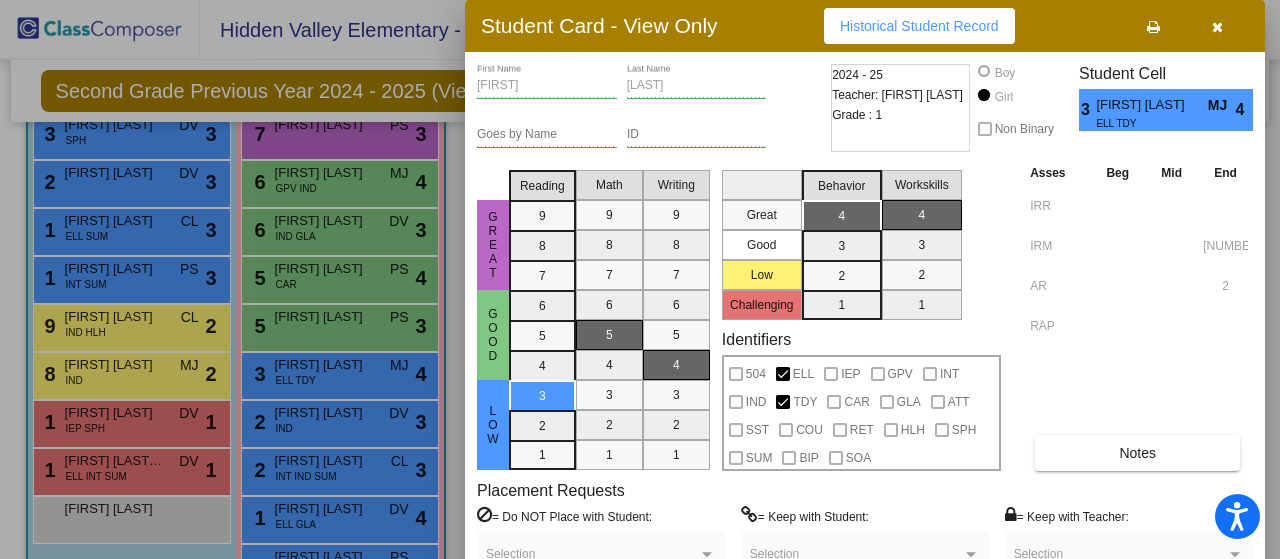 click at bounding box center [1217, 27] 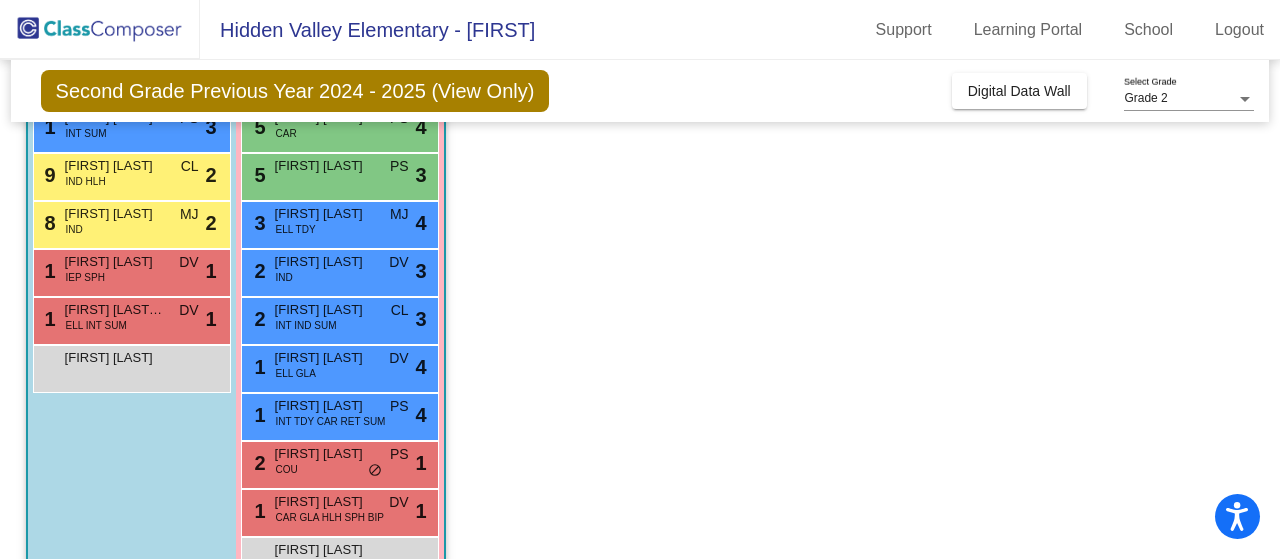 scroll, scrollTop: 600, scrollLeft: 0, axis: vertical 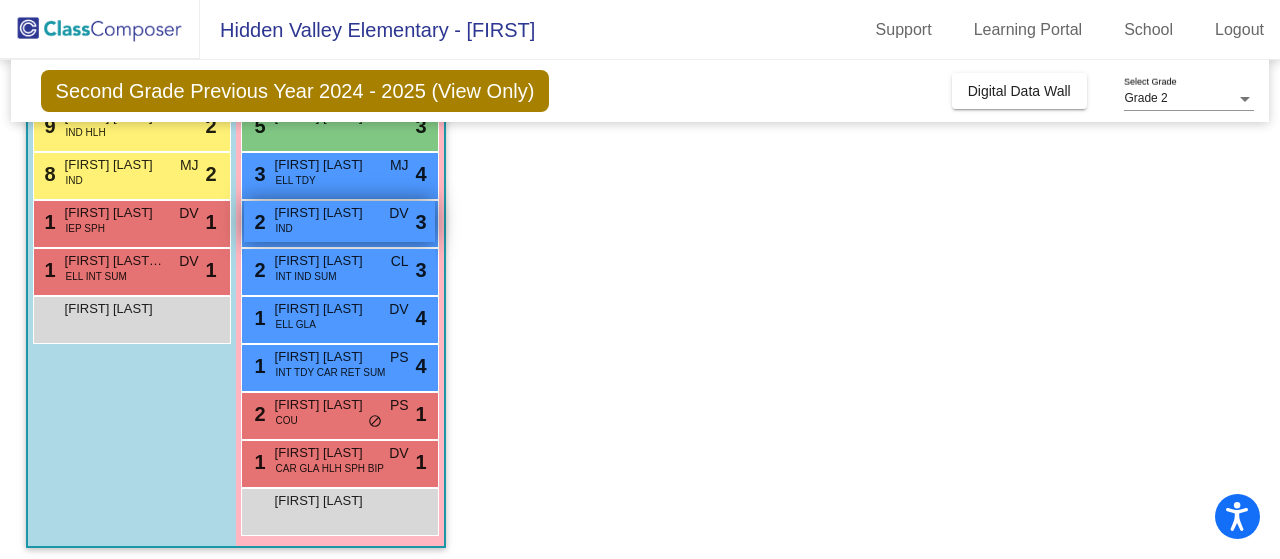 click on "2 Harper Olson IND DV lock do_not_disturb_alt 3" at bounding box center (339, 221) 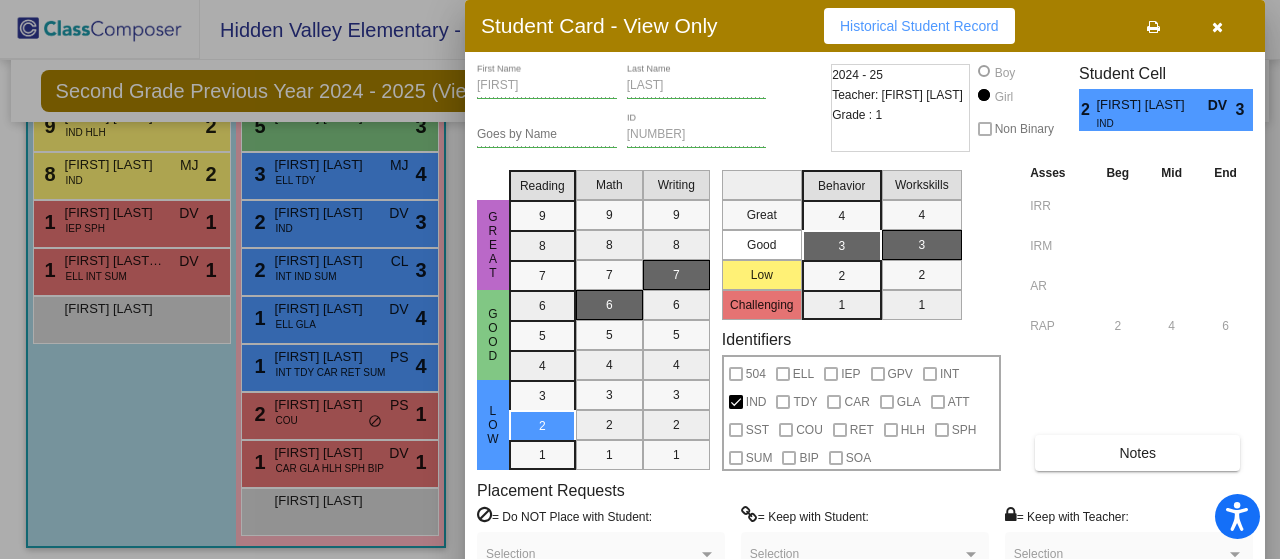 click at bounding box center (1217, 26) 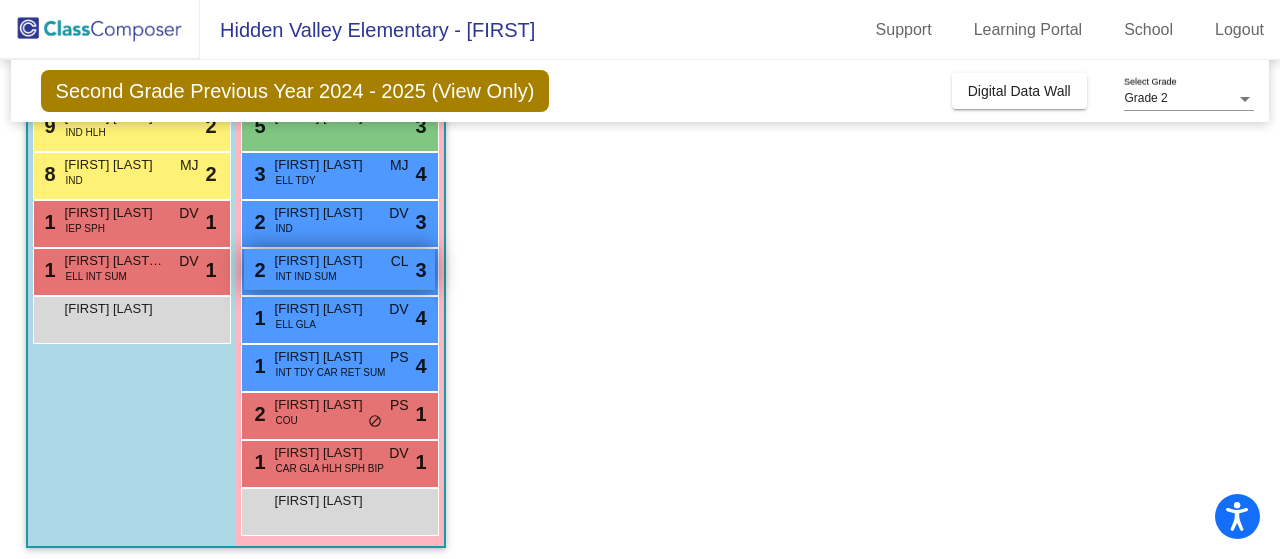 click on "Kamryn Krummen" at bounding box center (325, 261) 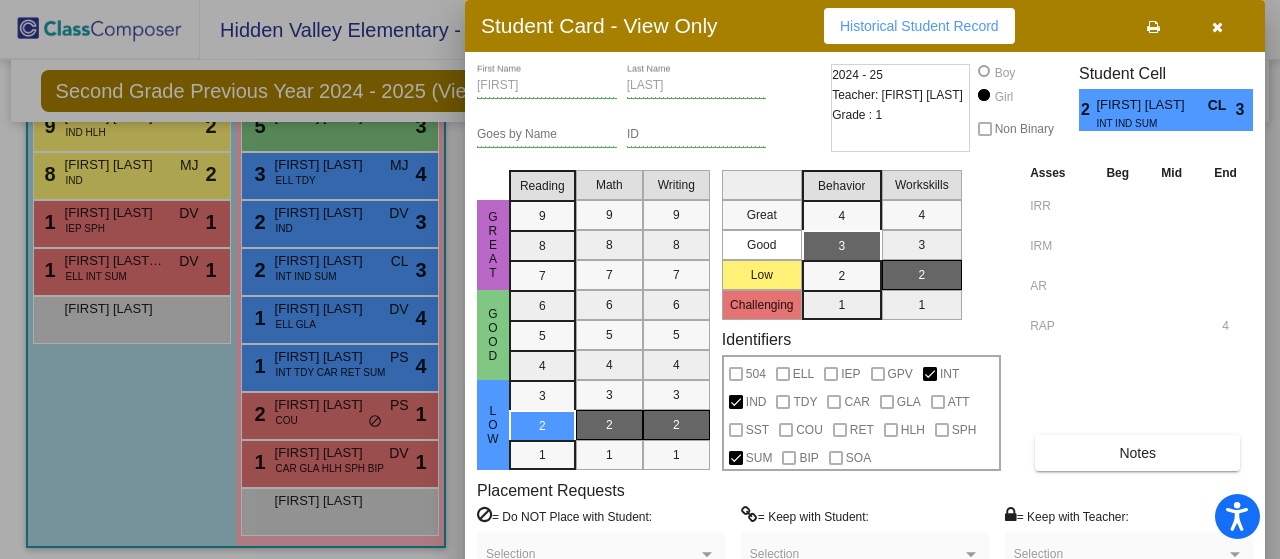 click at bounding box center [1217, 27] 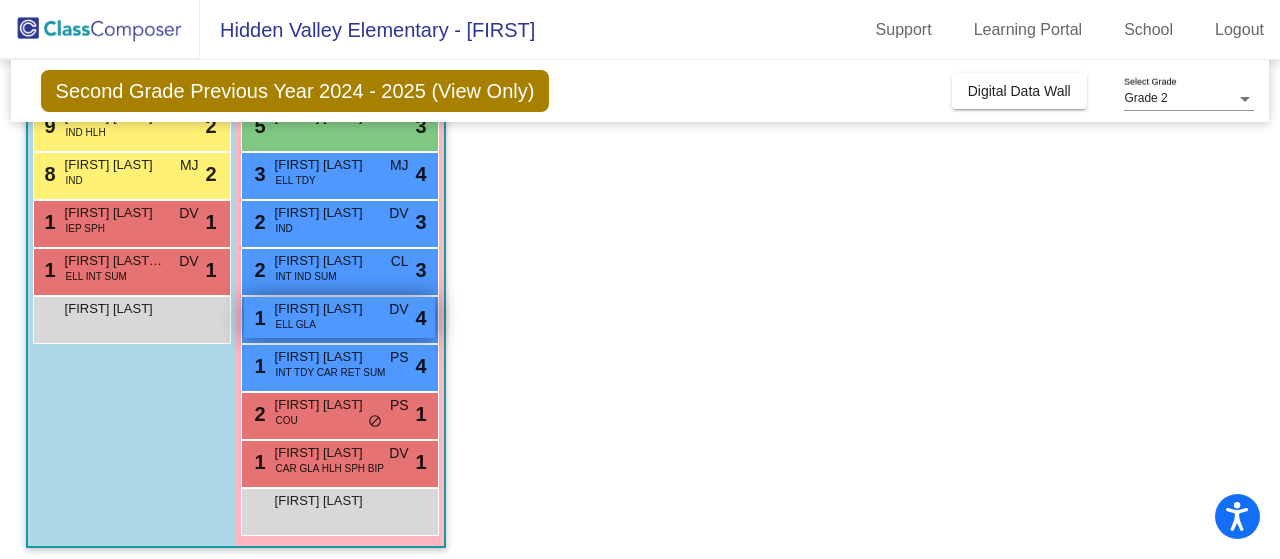 click on "ELL GLA" at bounding box center (296, 324) 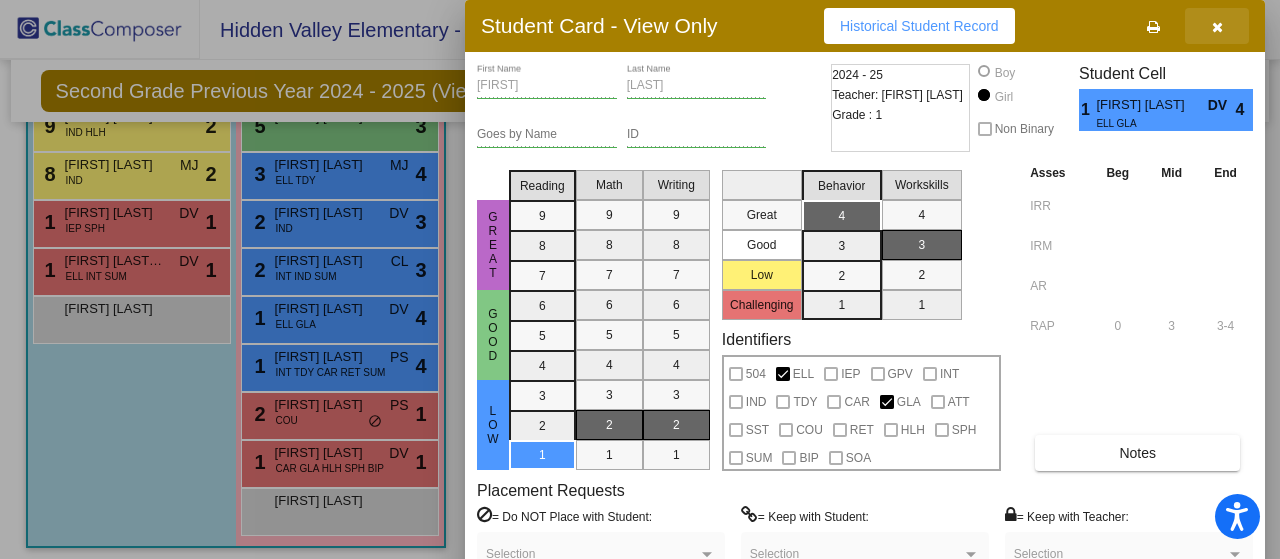 click at bounding box center (1217, 27) 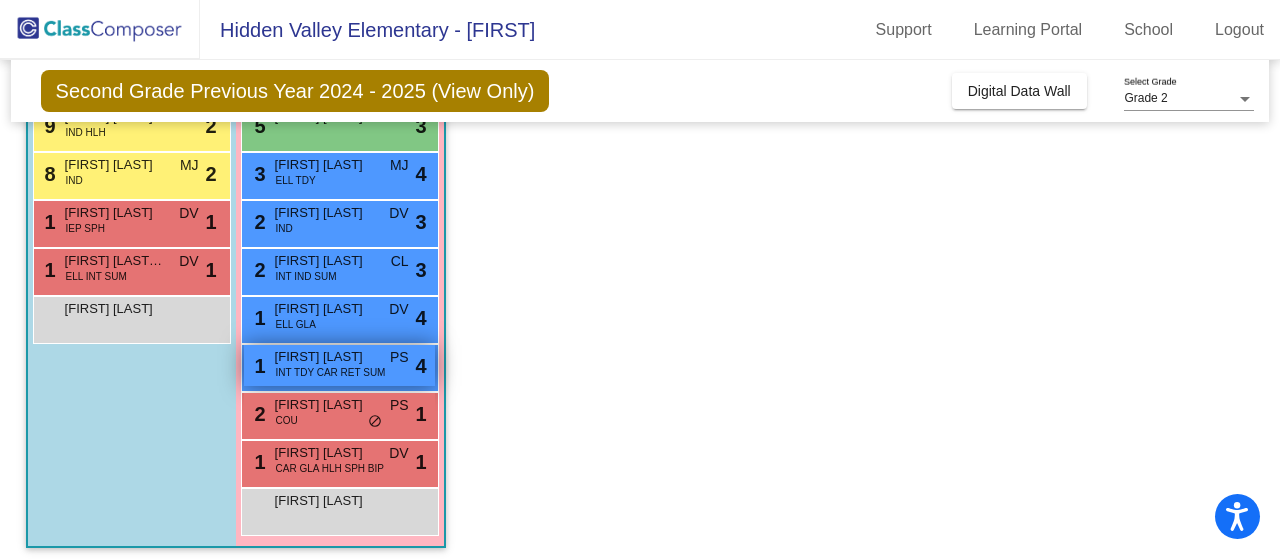click on "INT TDY CAR RET SUM" at bounding box center (331, 372) 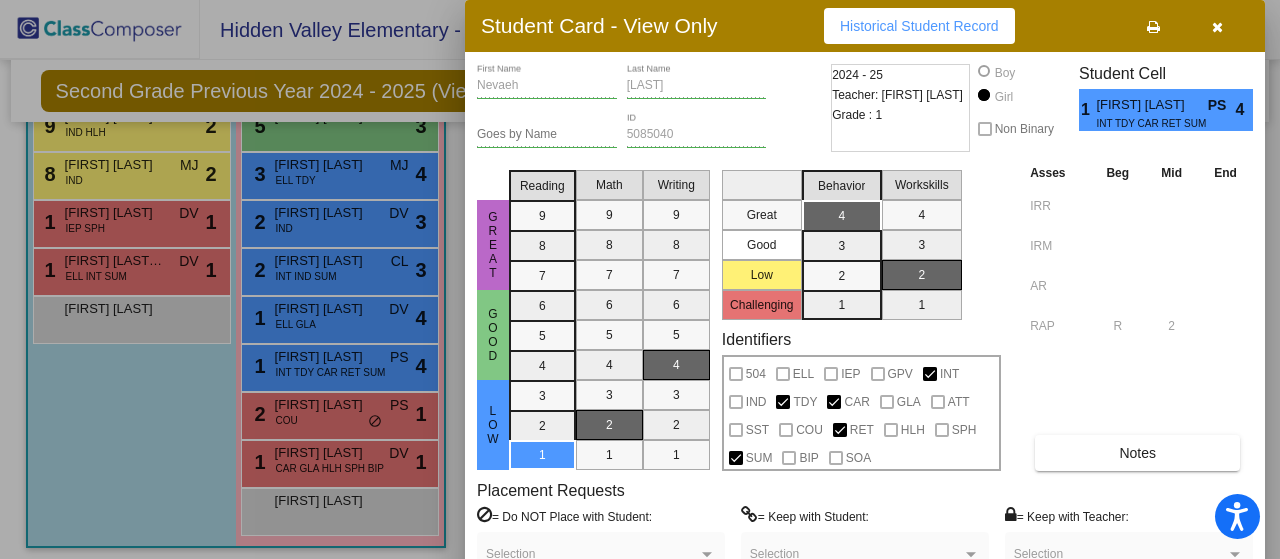 click at bounding box center [1217, 27] 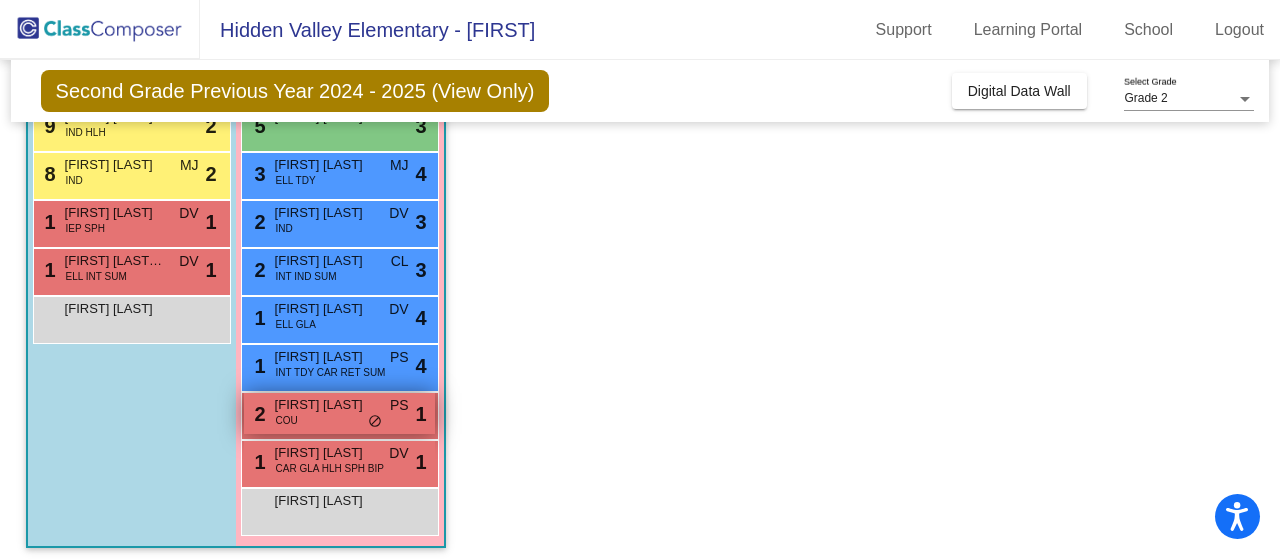 click on "Averie Holden" at bounding box center [325, 405] 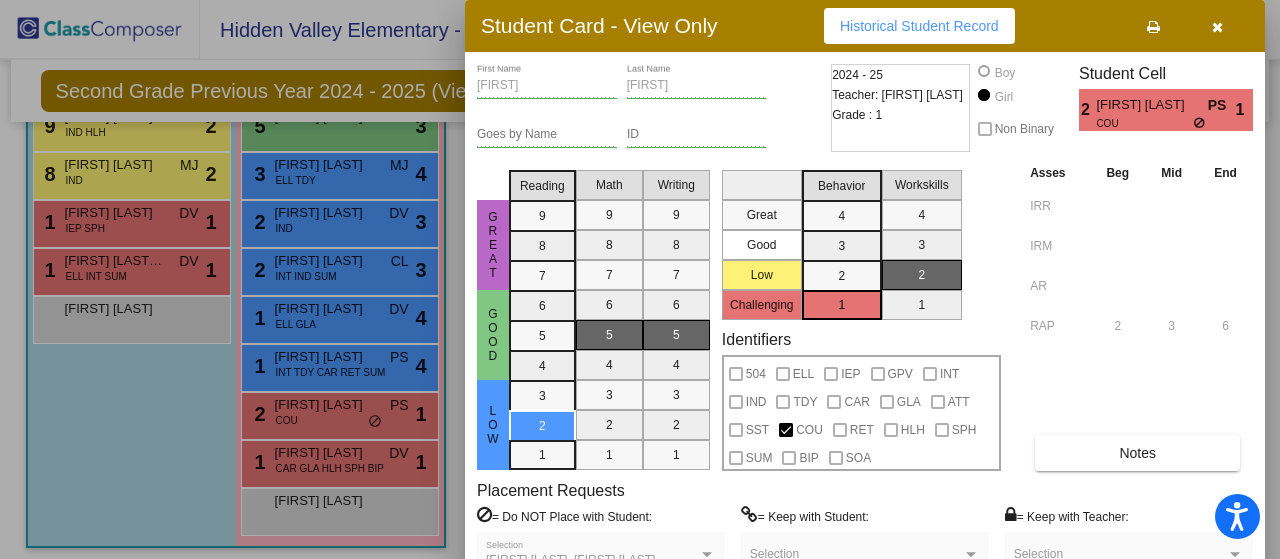 click at bounding box center [1217, 27] 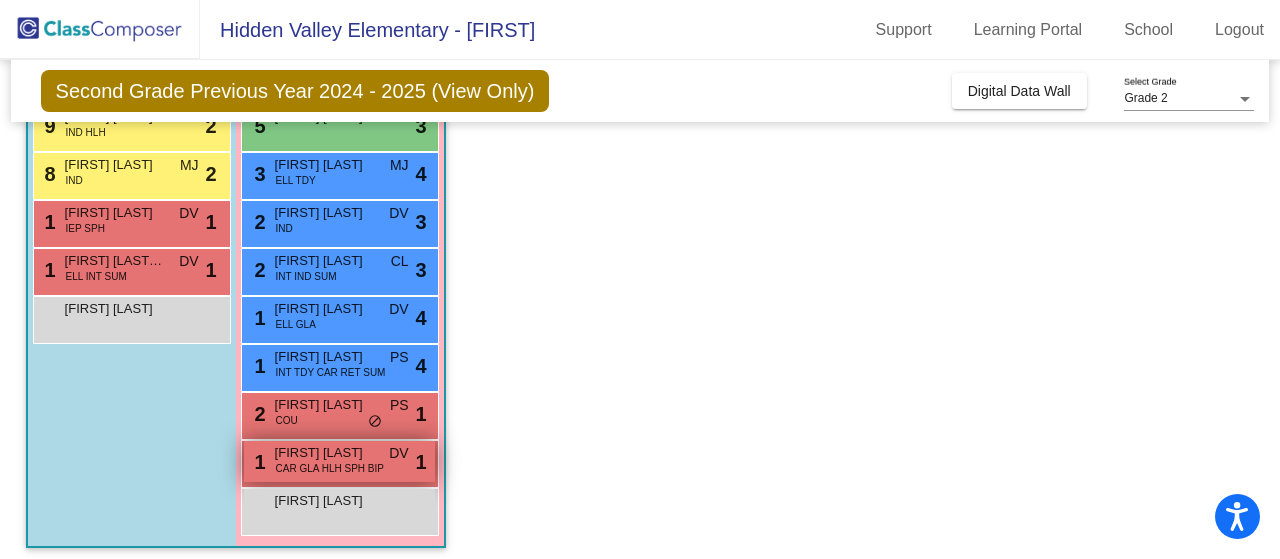 click on "CAR GLA HLH SPH BIP" at bounding box center [330, 468] 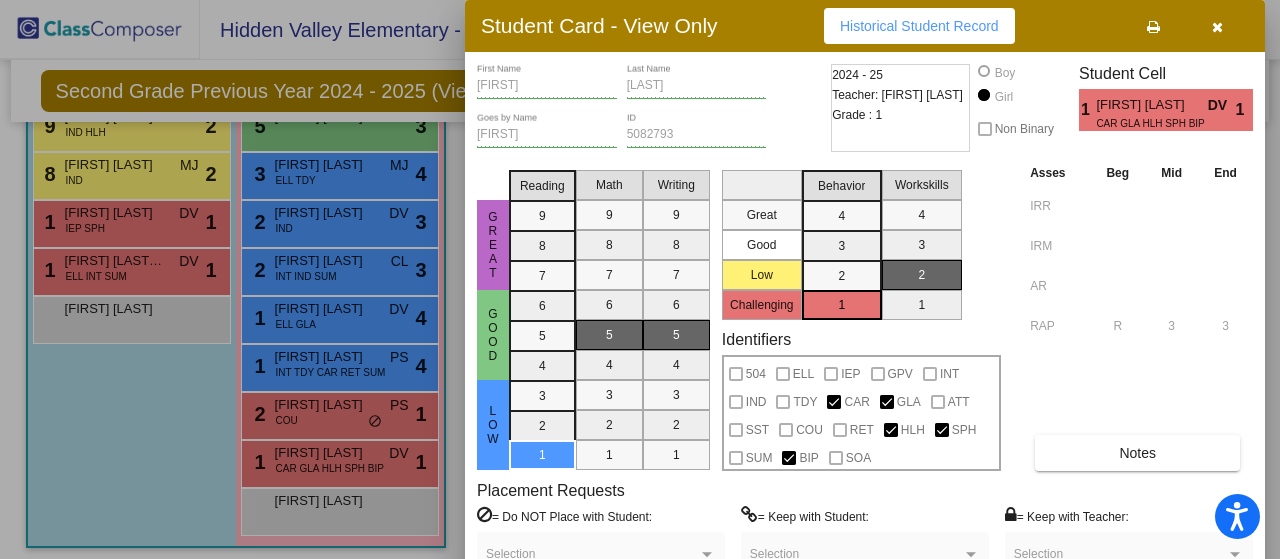click at bounding box center [1217, 27] 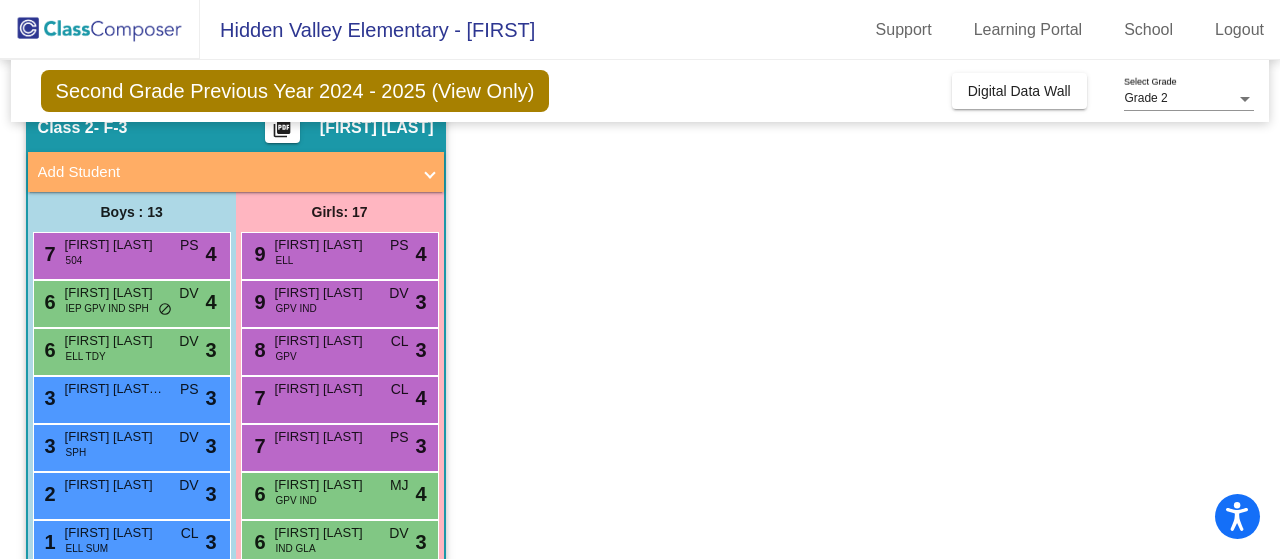 scroll, scrollTop: 0, scrollLeft: 0, axis: both 